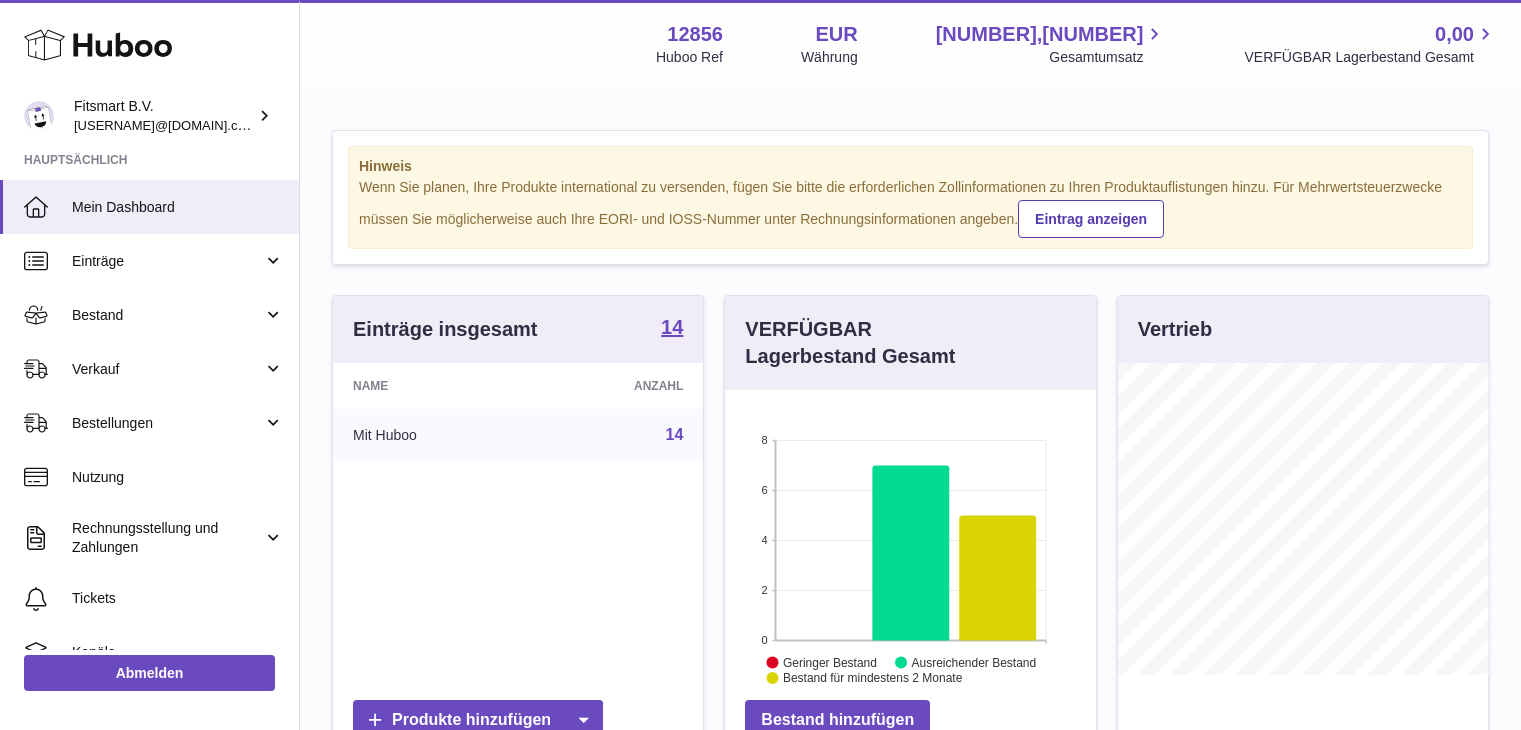 scroll, scrollTop: 0, scrollLeft: 0, axis: both 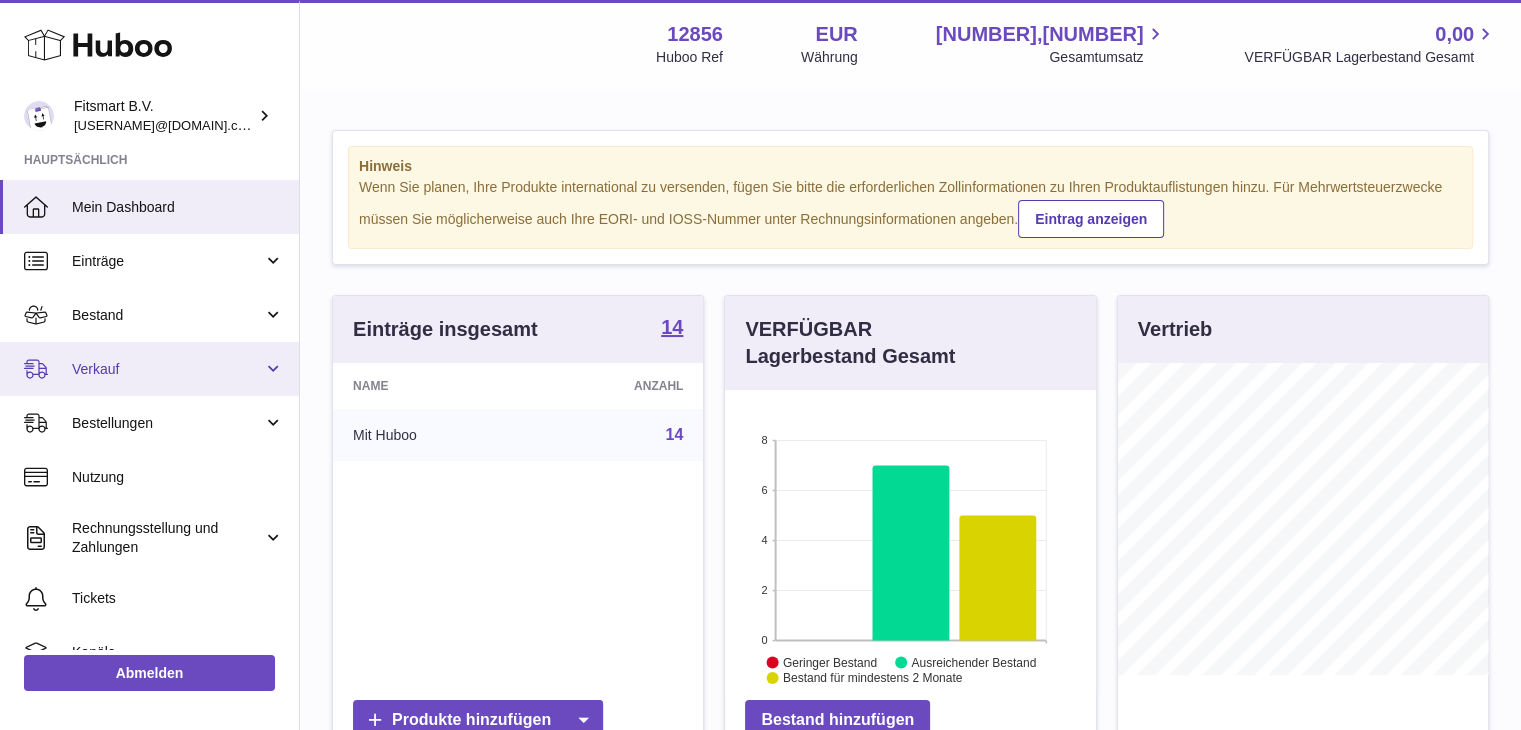 click on "Verkauf" at bounding box center (167, 369) 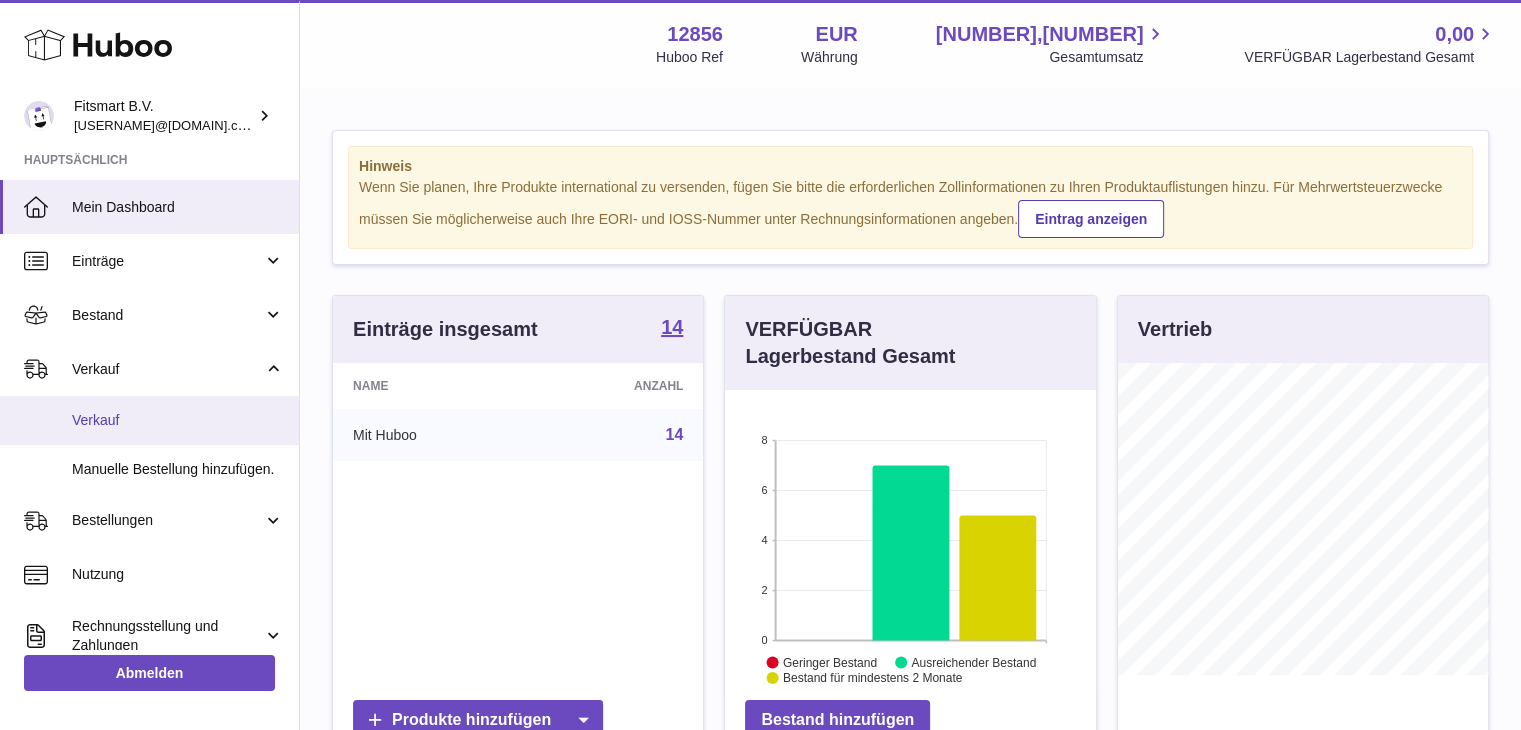 click on "Verkauf" at bounding box center (178, 420) 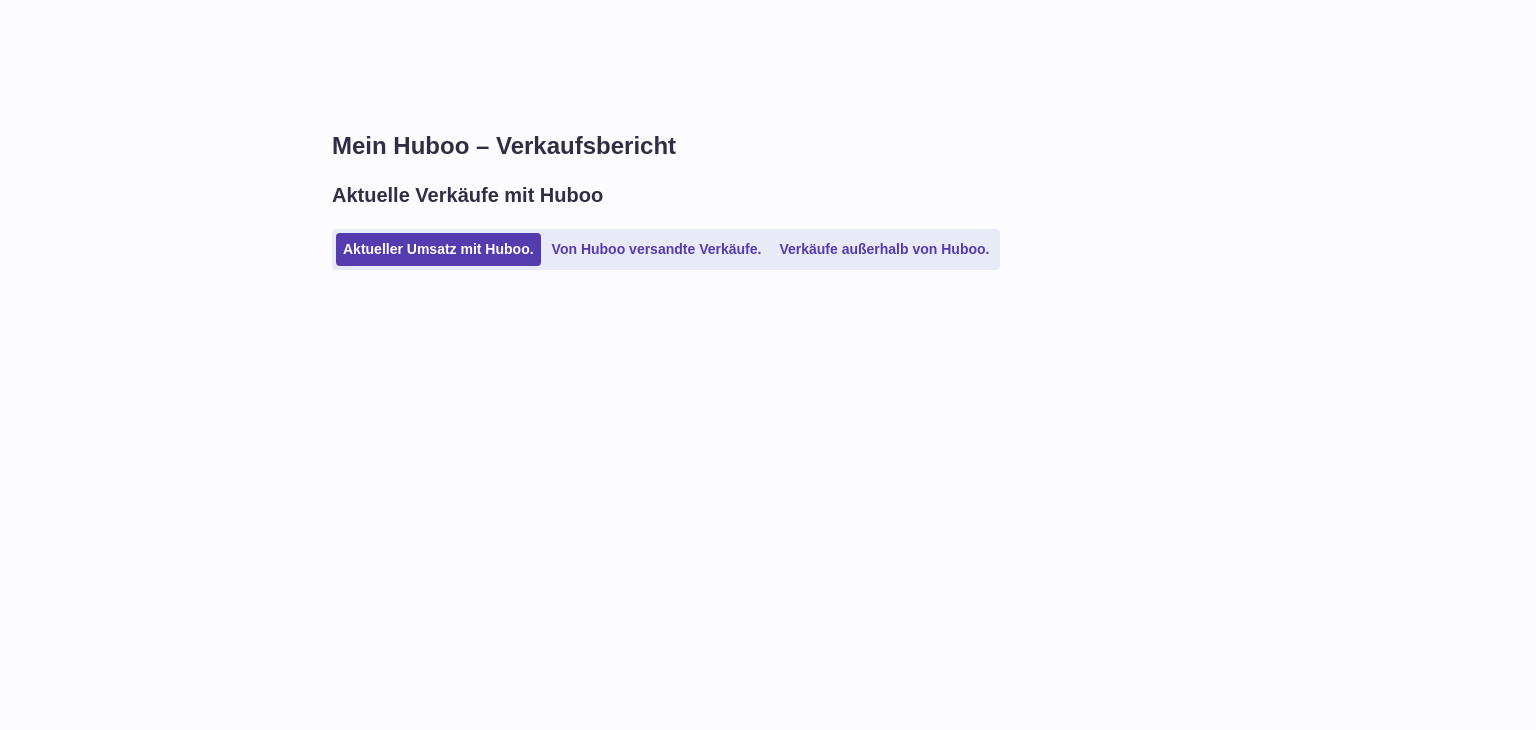 scroll, scrollTop: 0, scrollLeft: 0, axis: both 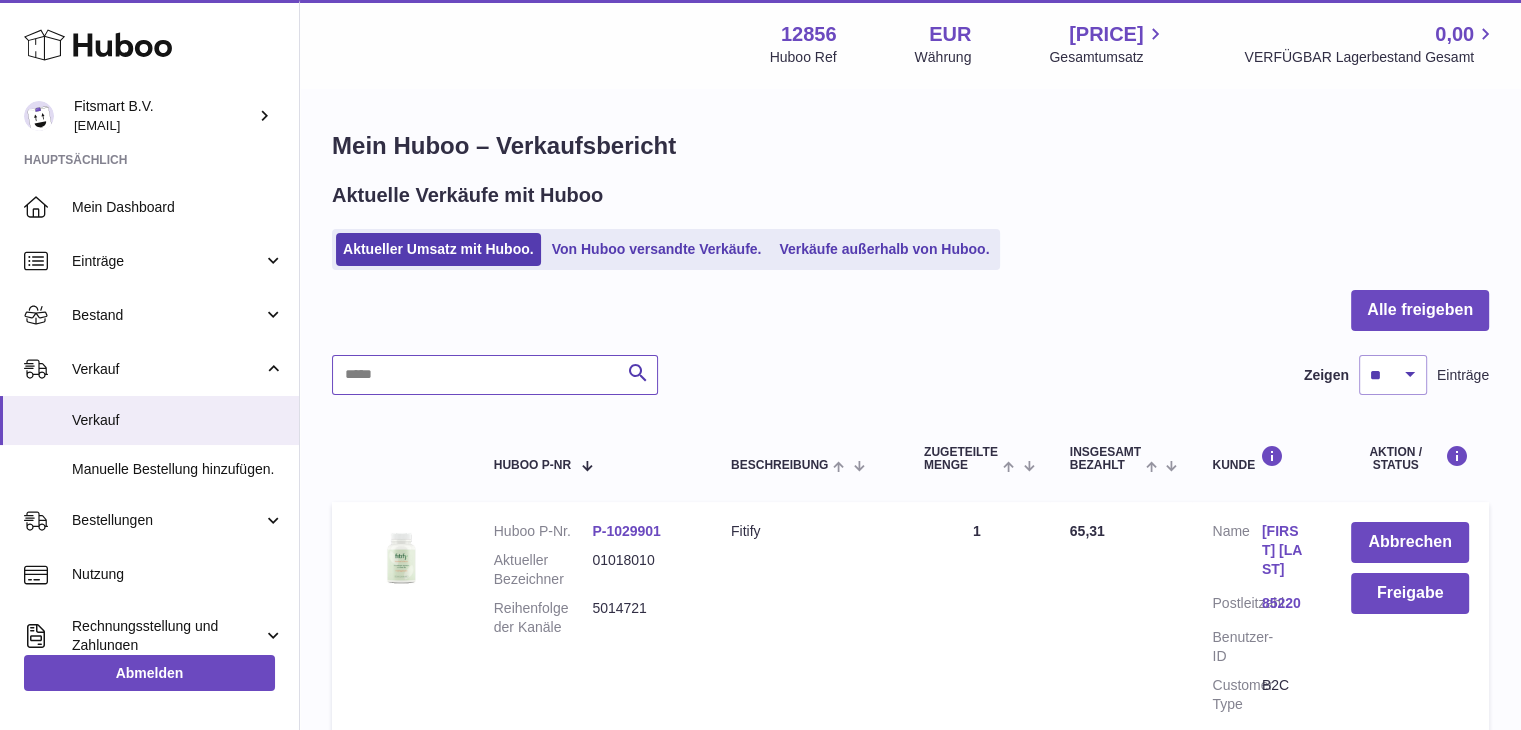 click at bounding box center [495, 375] 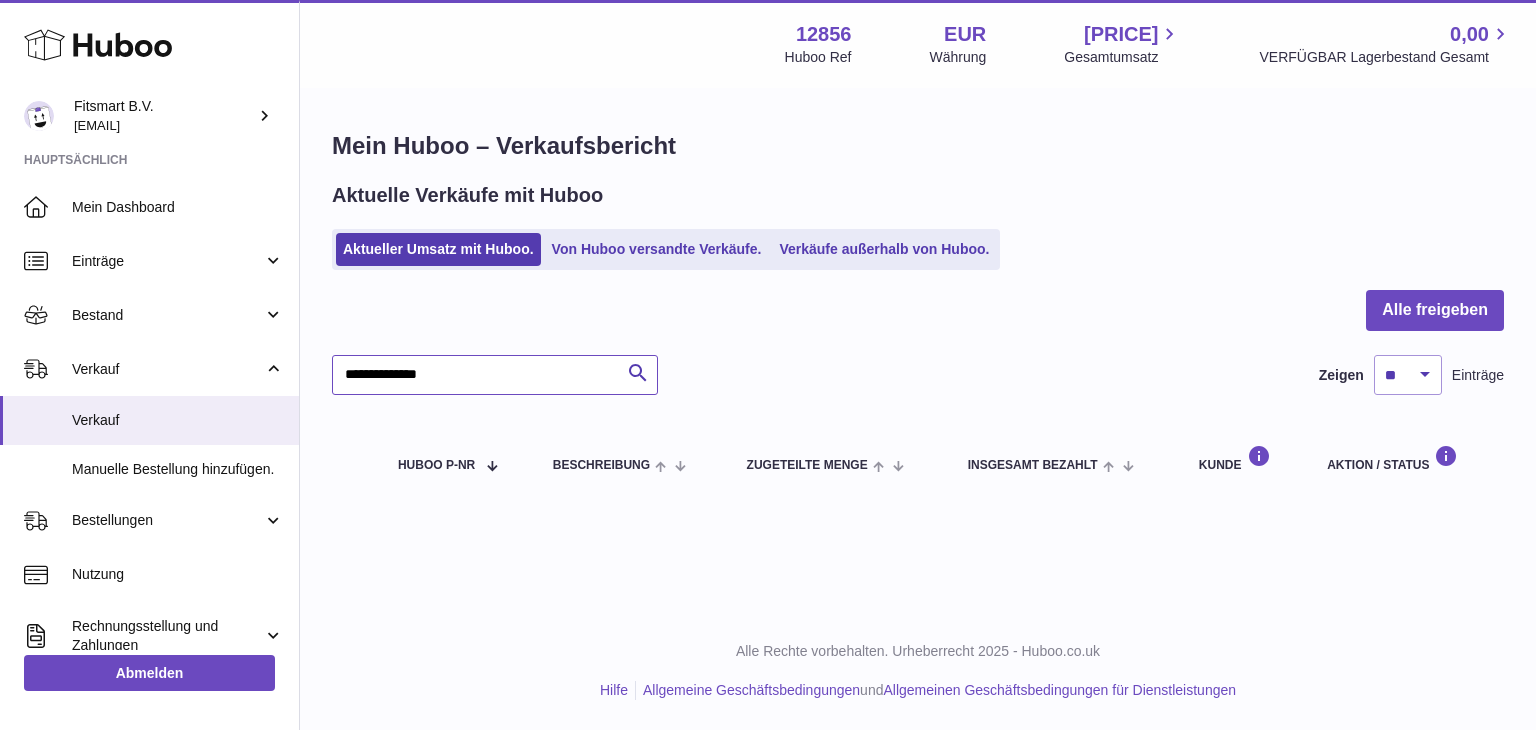 type on "**********" 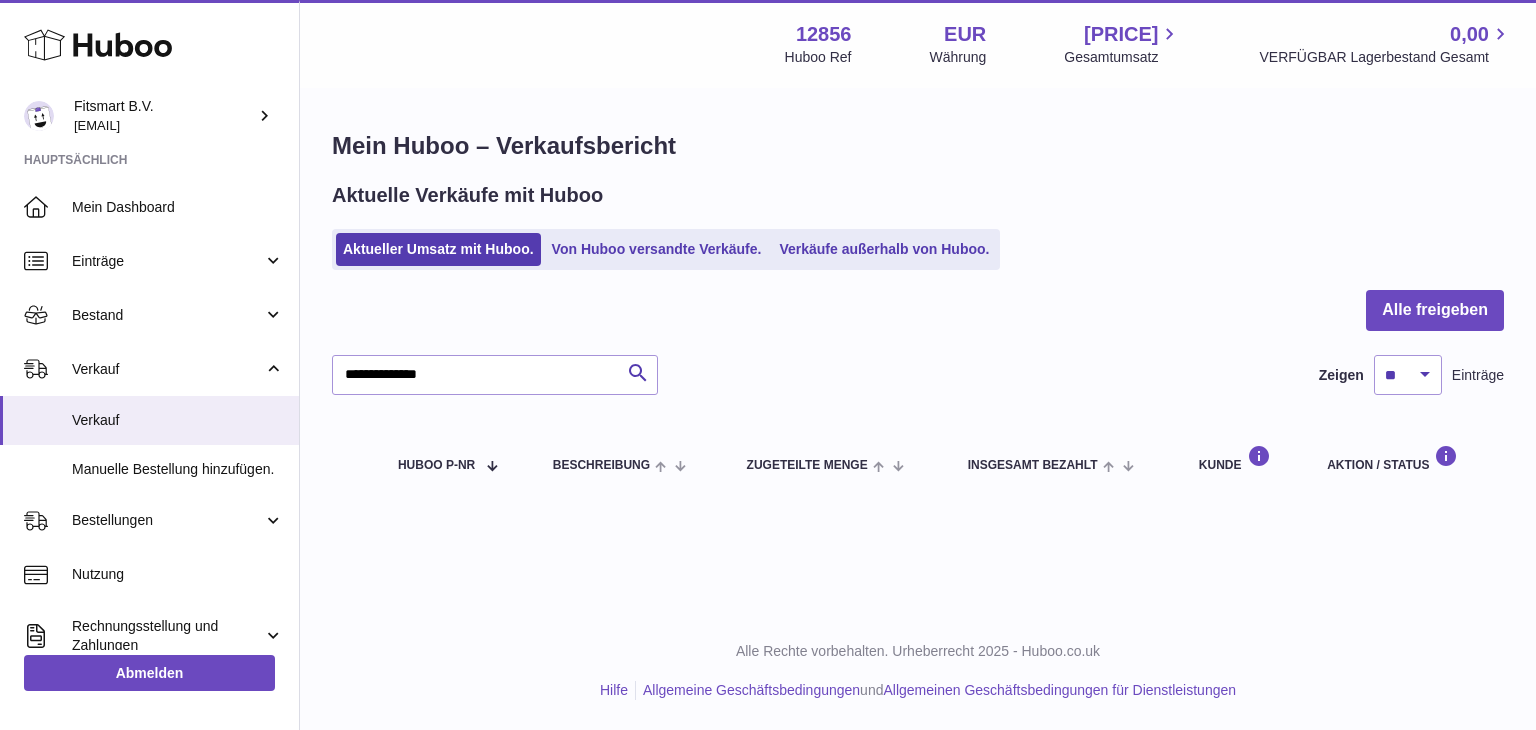 click on "Von Huboo versandte Verkäufe." at bounding box center (657, 249) 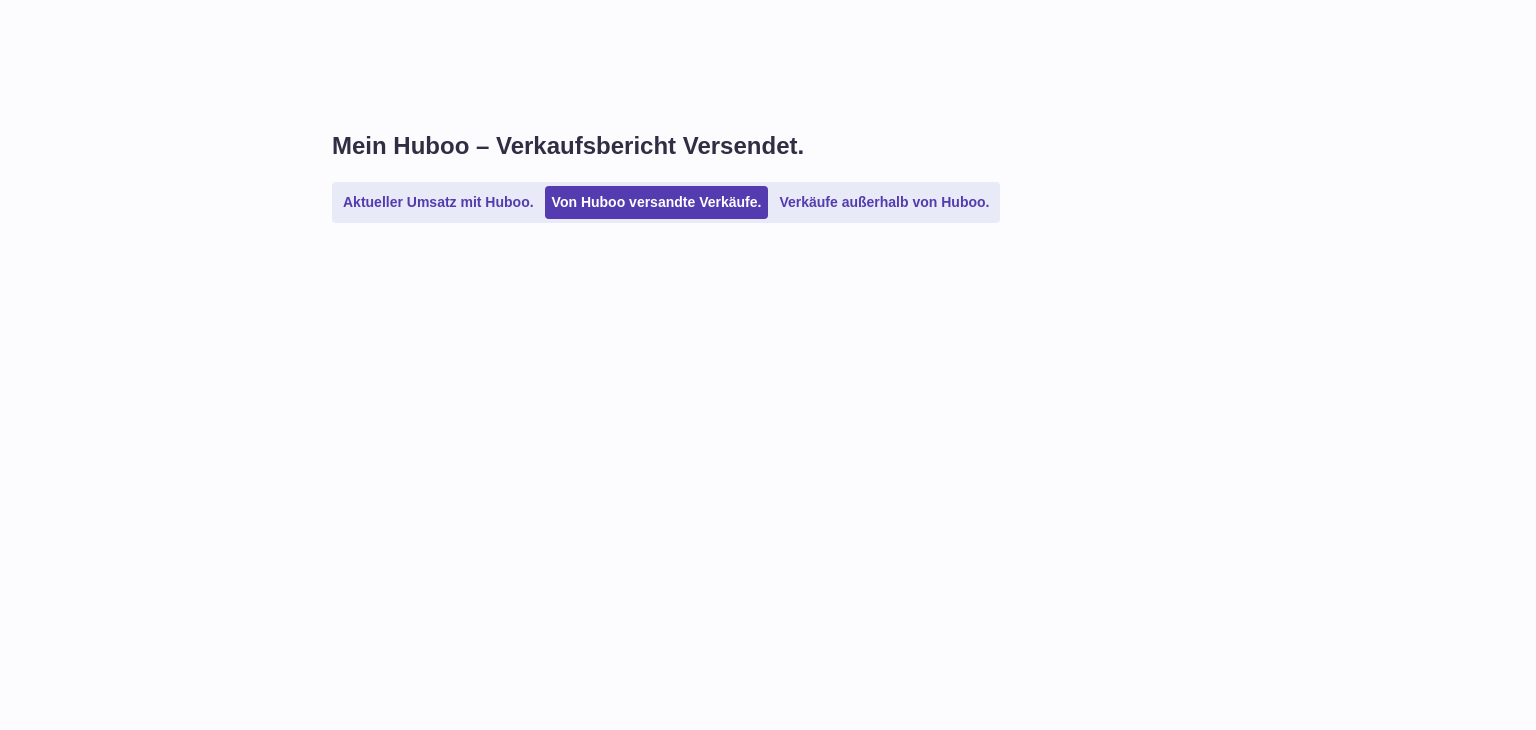 scroll, scrollTop: 0, scrollLeft: 0, axis: both 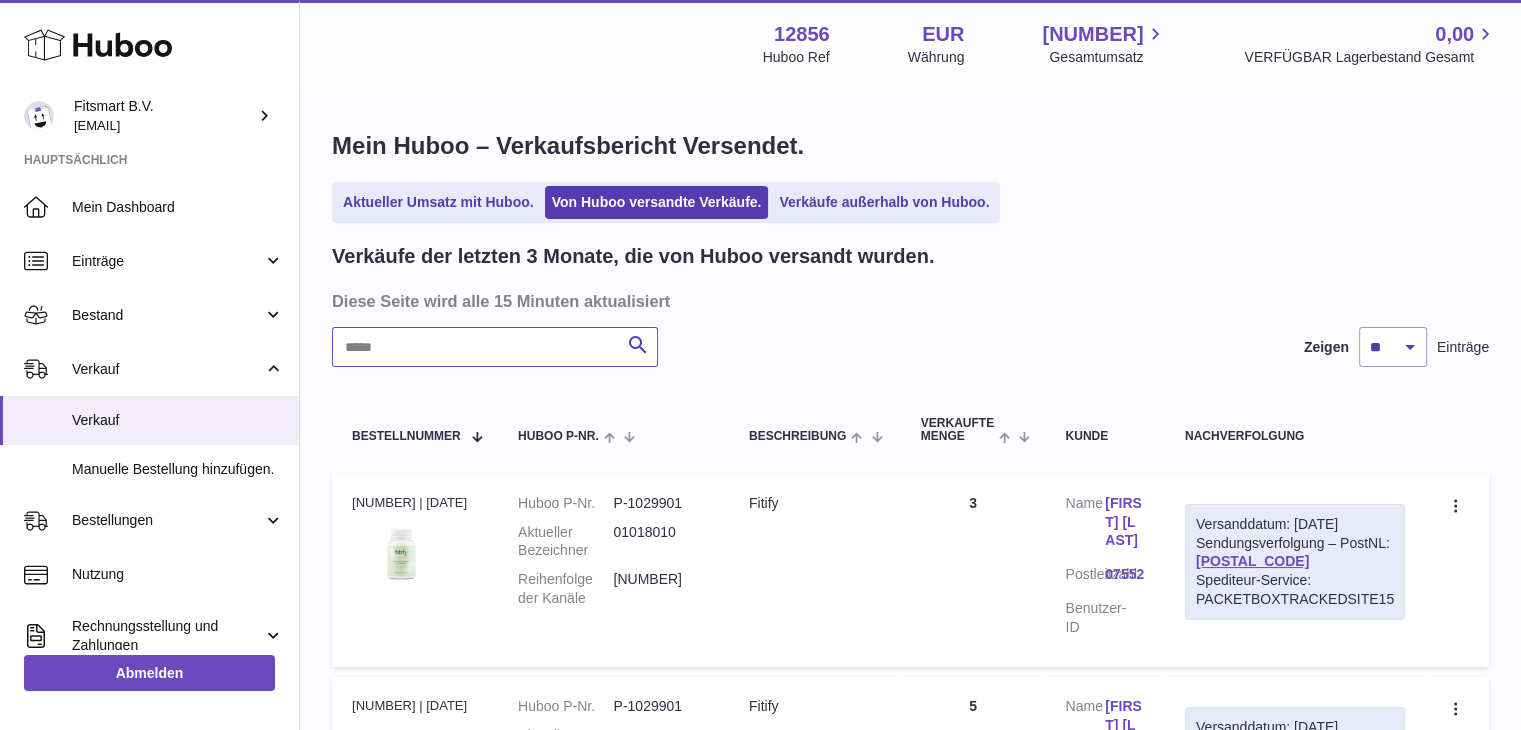 click at bounding box center [495, 347] 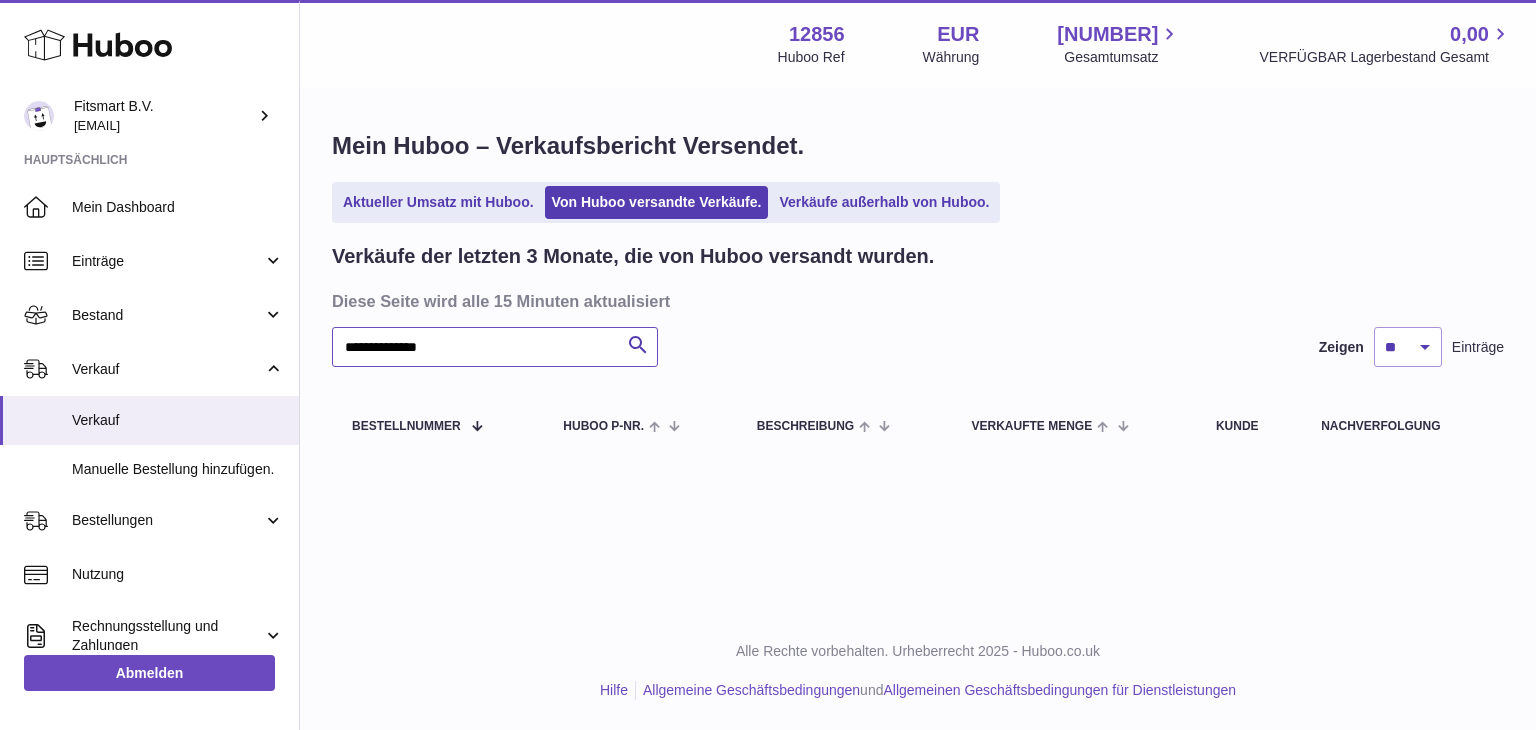 click on "**********" at bounding box center (495, 347) 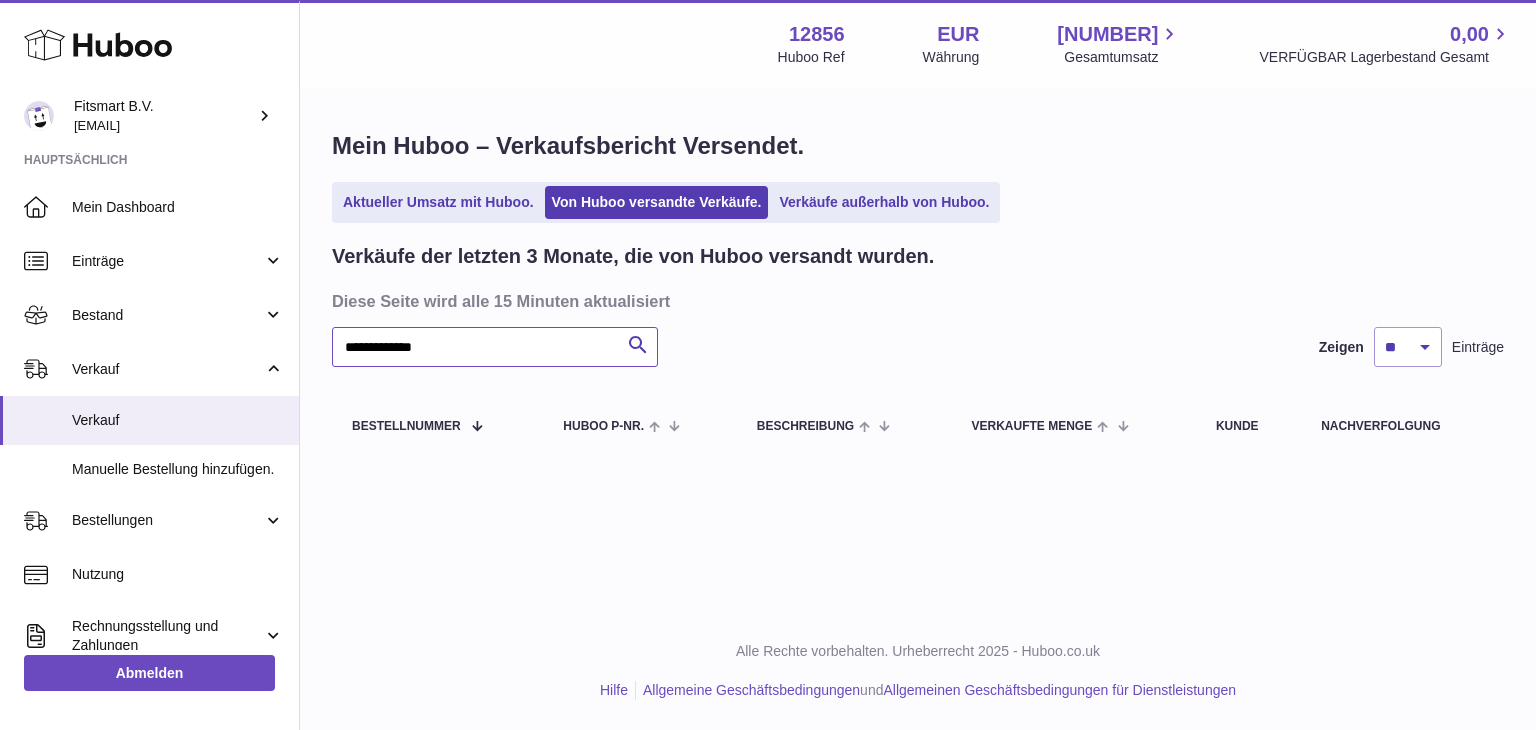 type on "**********" 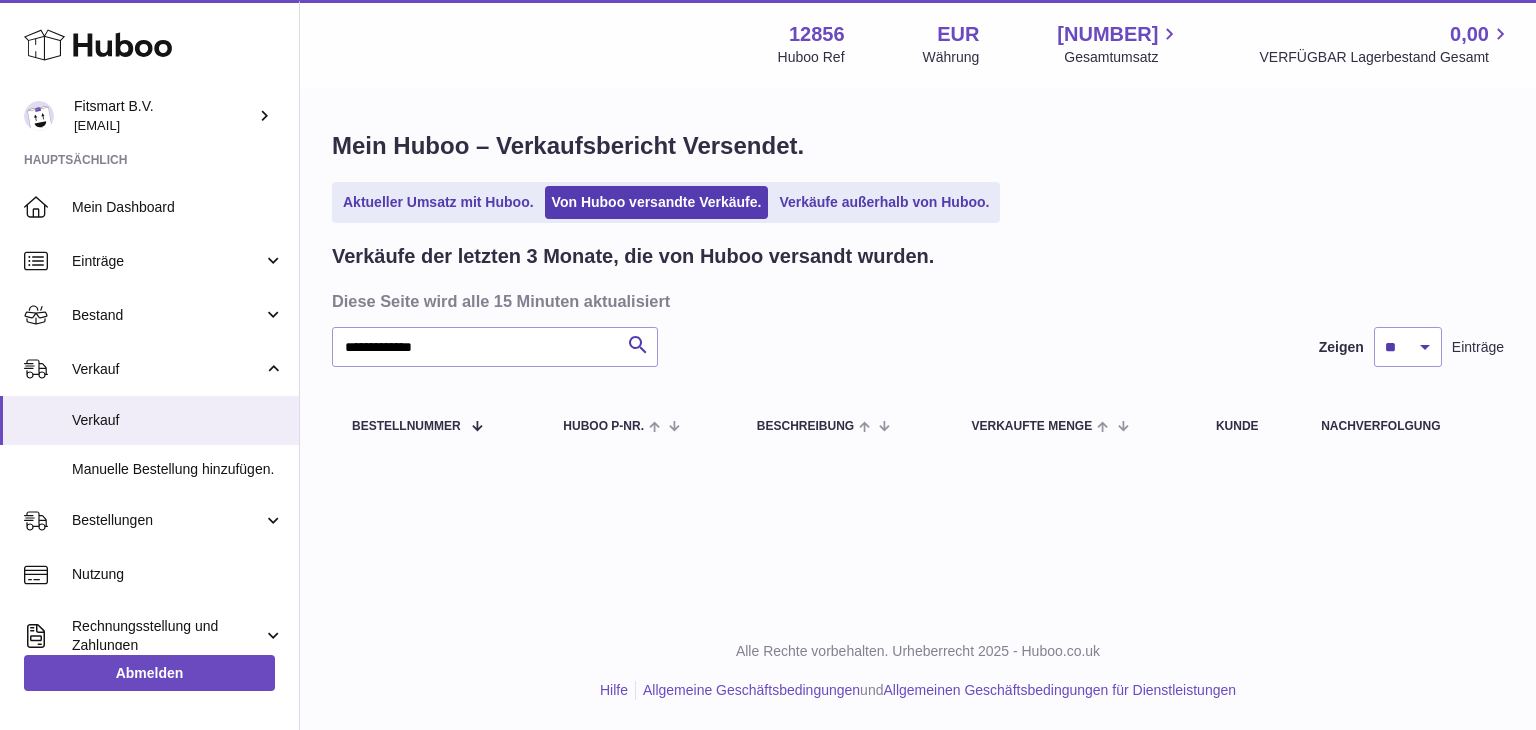 click on "Aktueller Umsatz mit Huboo.
Von Huboo versandte Verkäufe.
Verkäufe außerhalb von Huboo." at bounding box center [666, 202] 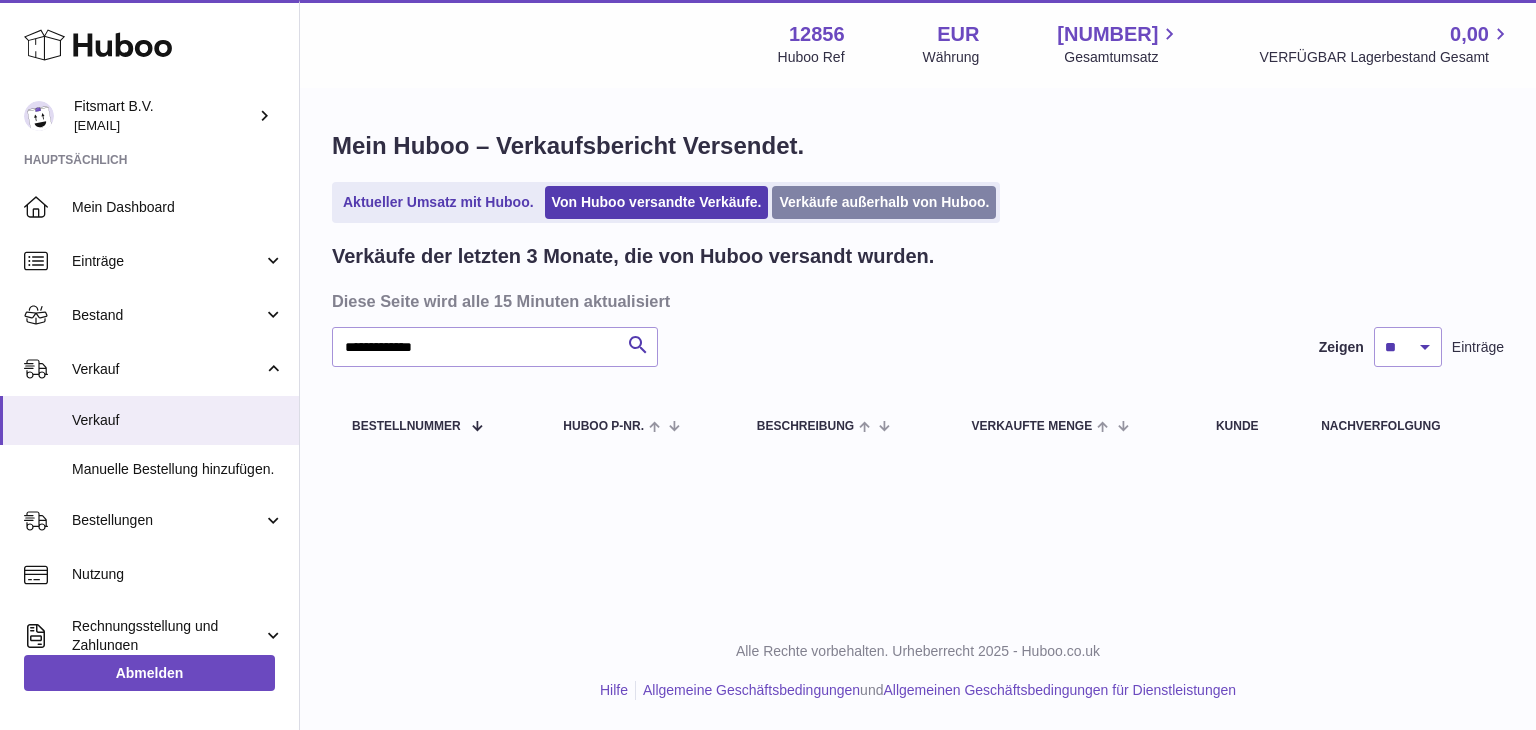 click on "Verkäufe außerhalb von Huboo." at bounding box center [884, 202] 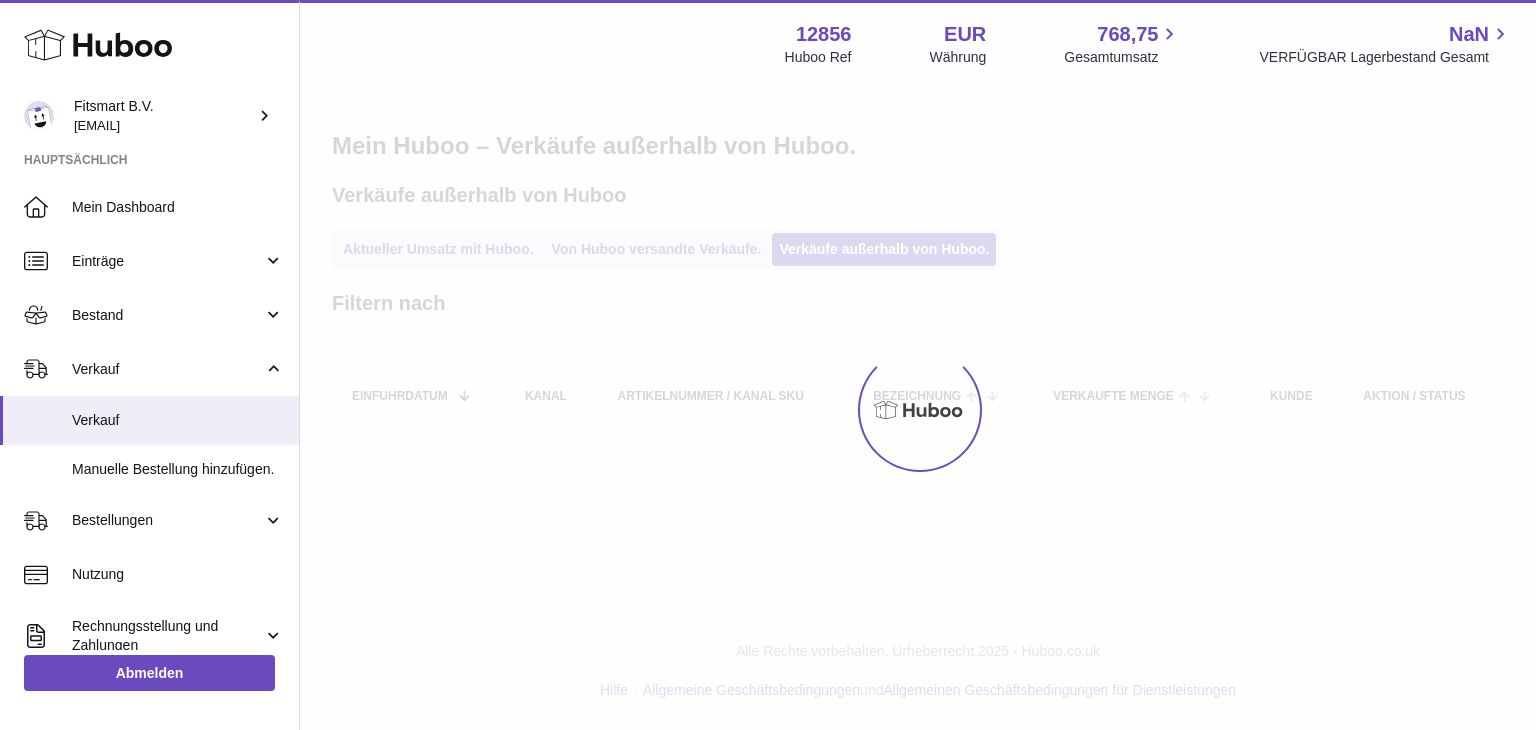 scroll, scrollTop: 0, scrollLeft: 0, axis: both 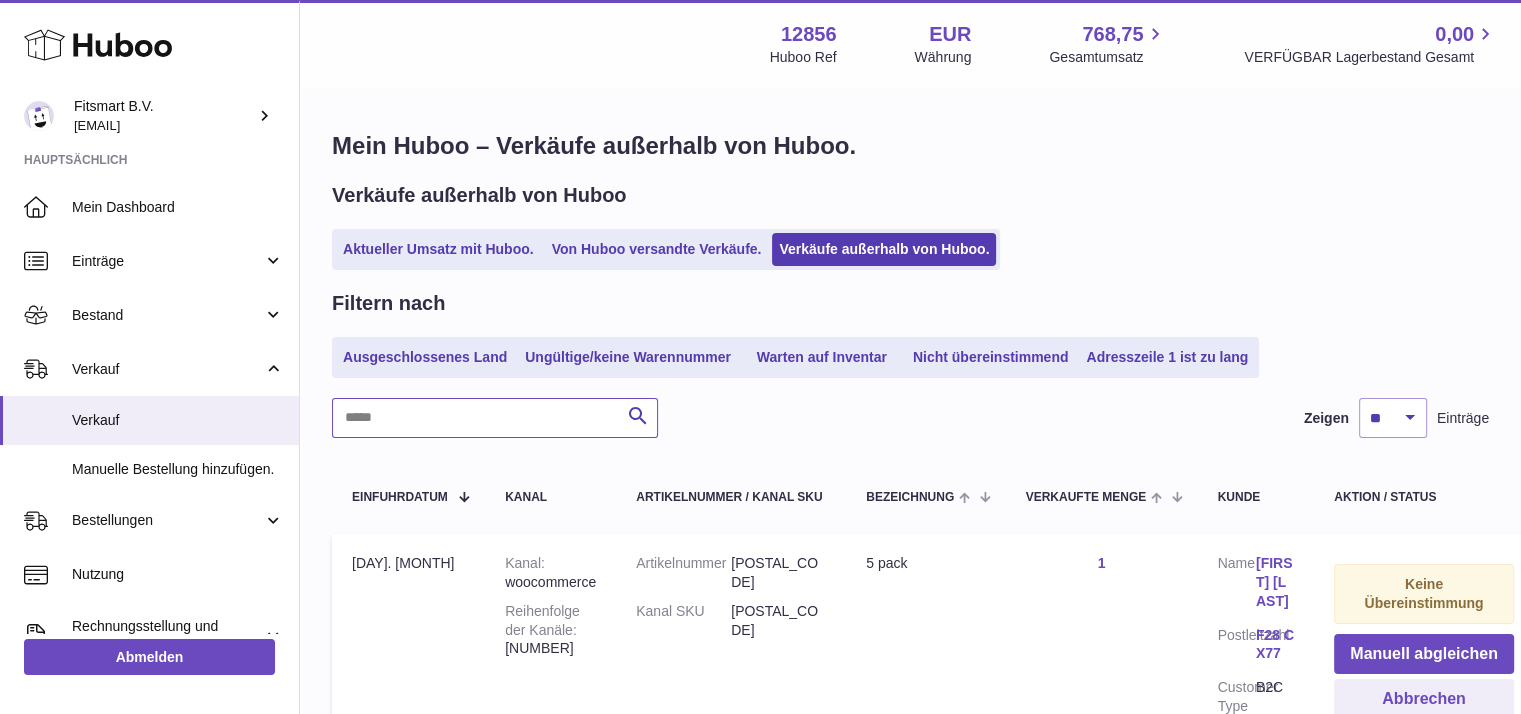 click at bounding box center [495, 418] 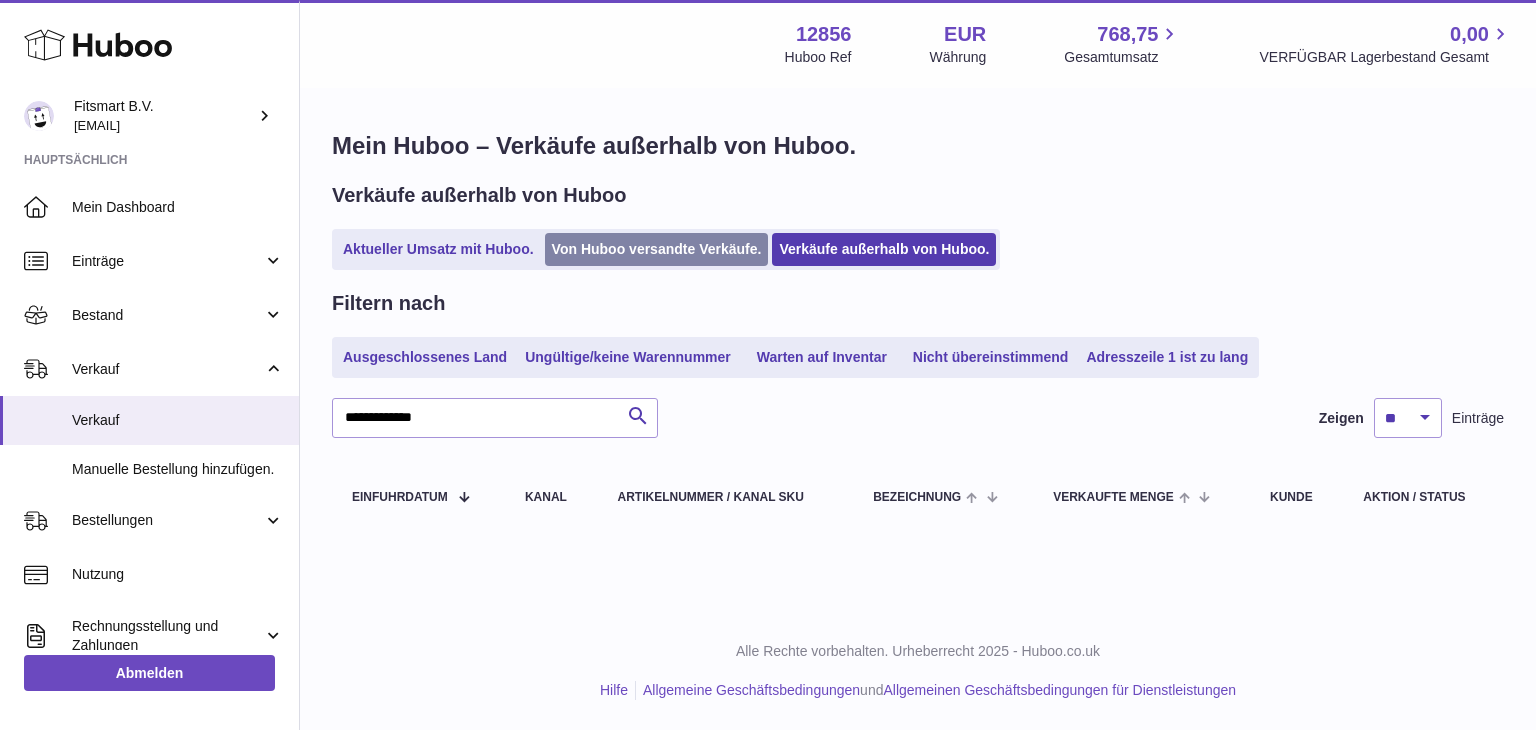 click on "Von Huboo versandte Verkäufe." at bounding box center (657, 249) 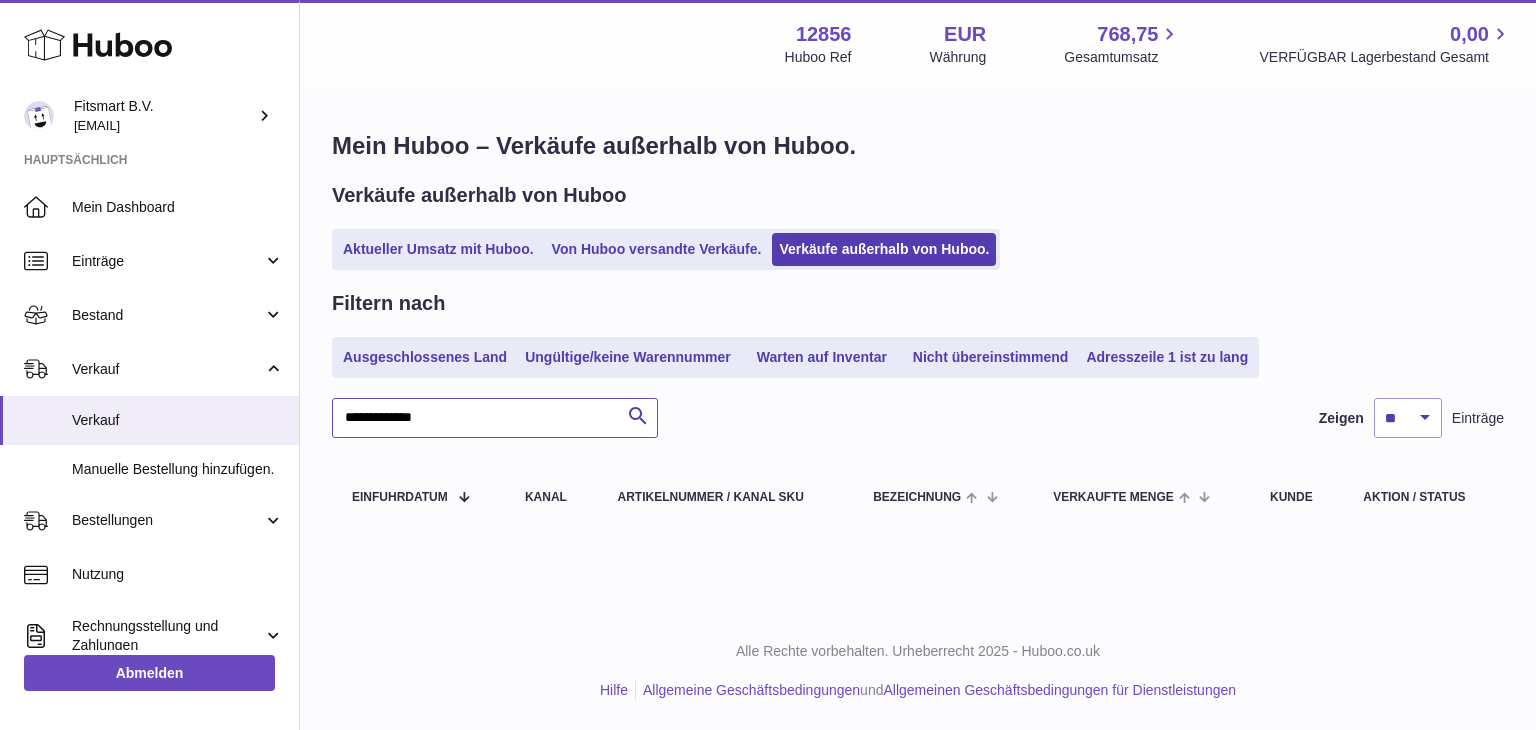 click on "**********" at bounding box center (495, 418) 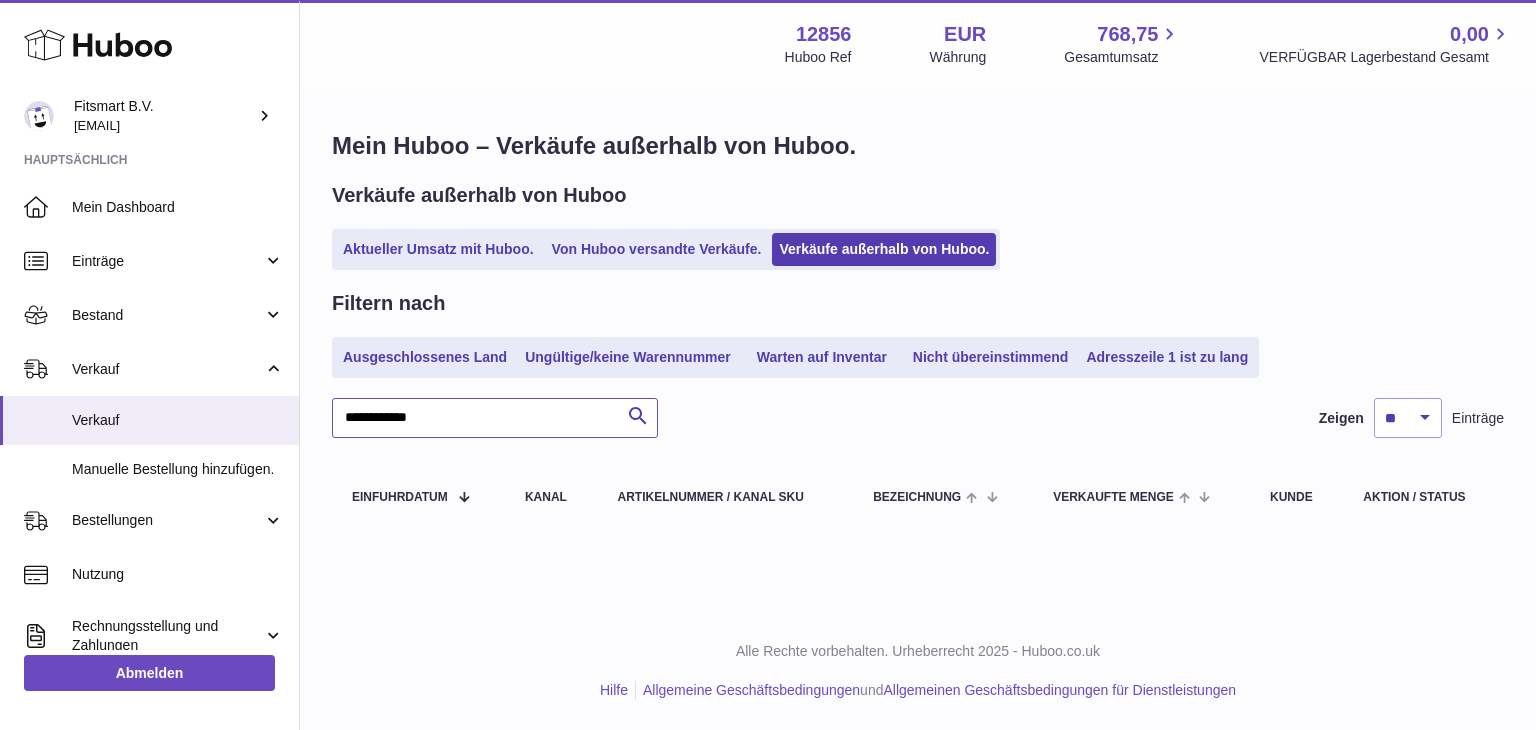 type on "**********" 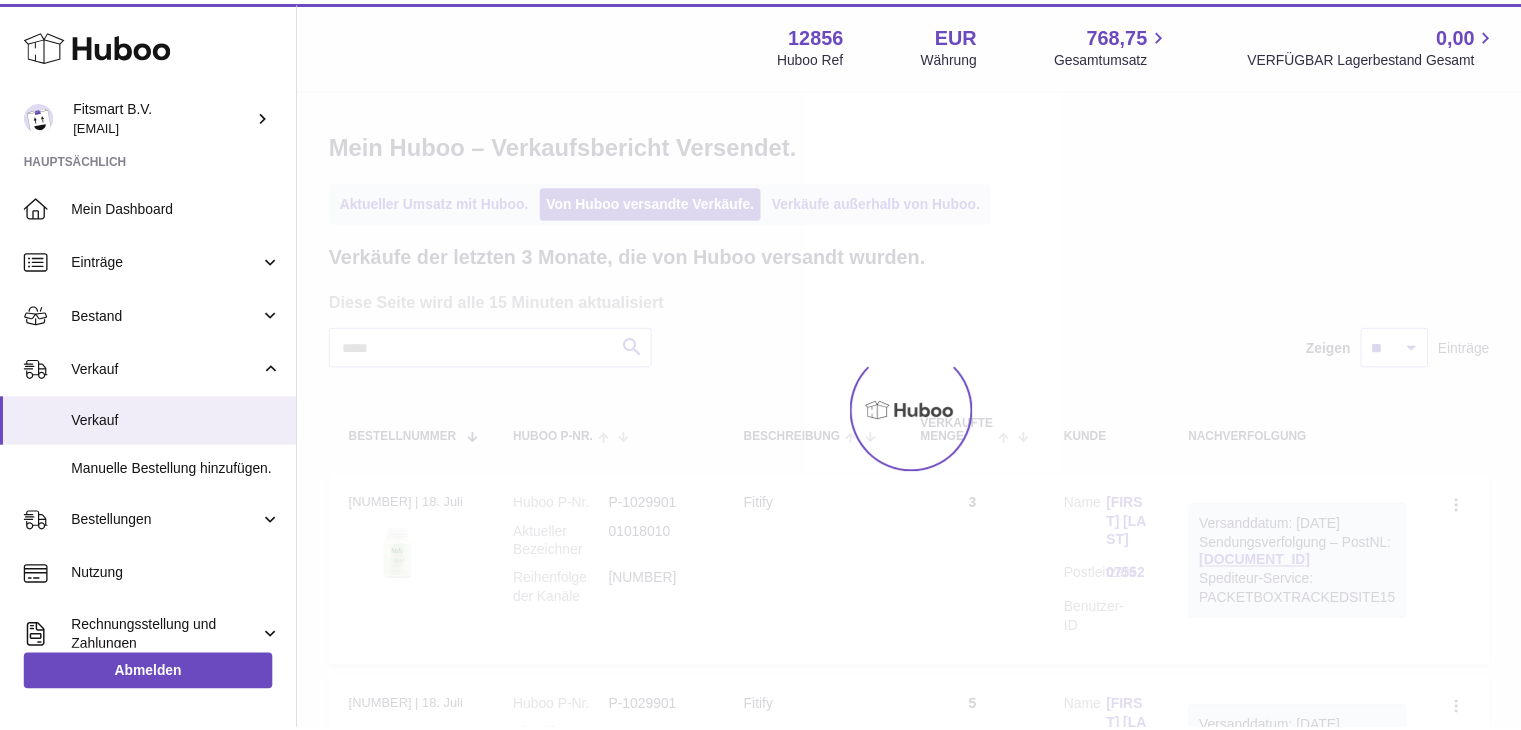 scroll, scrollTop: 0, scrollLeft: 0, axis: both 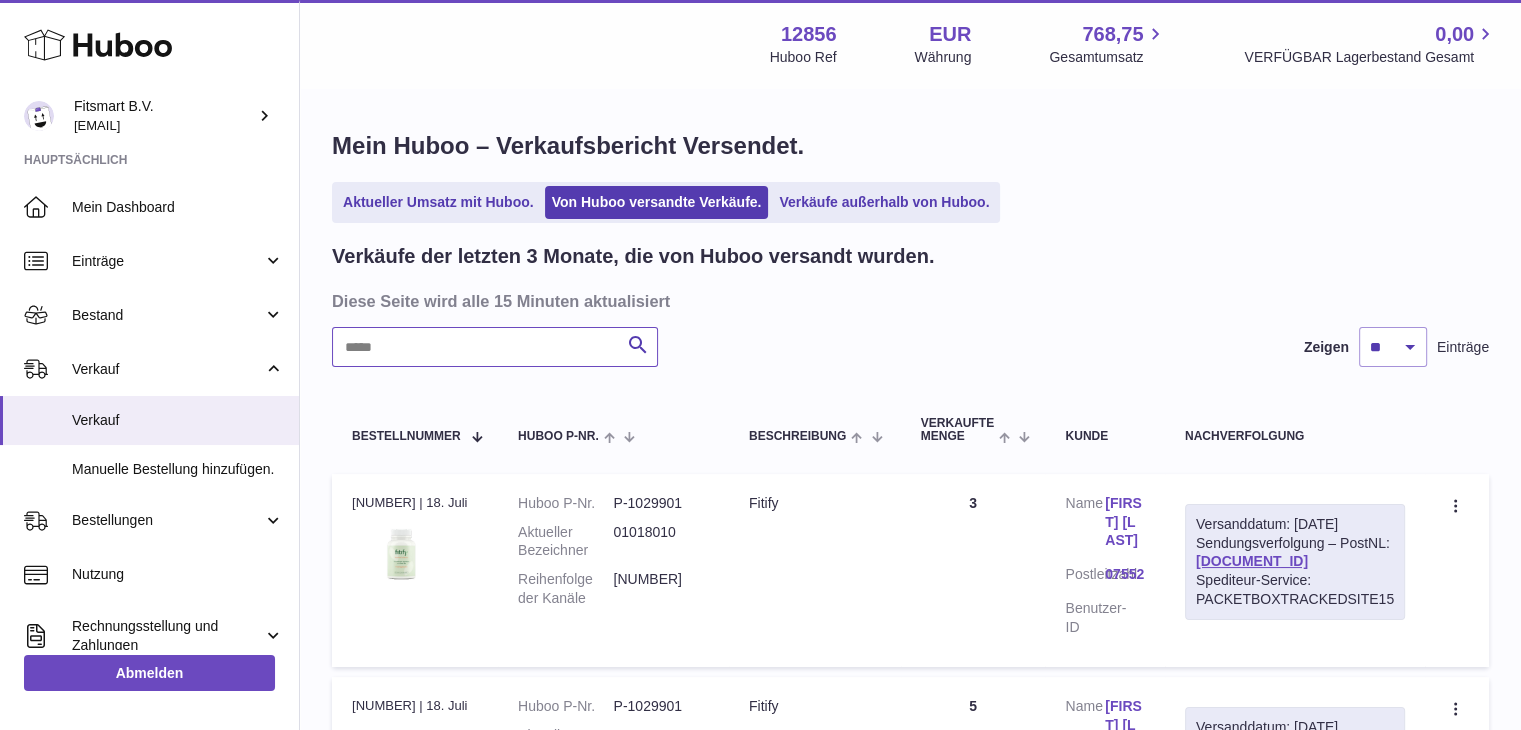 click at bounding box center [495, 347] 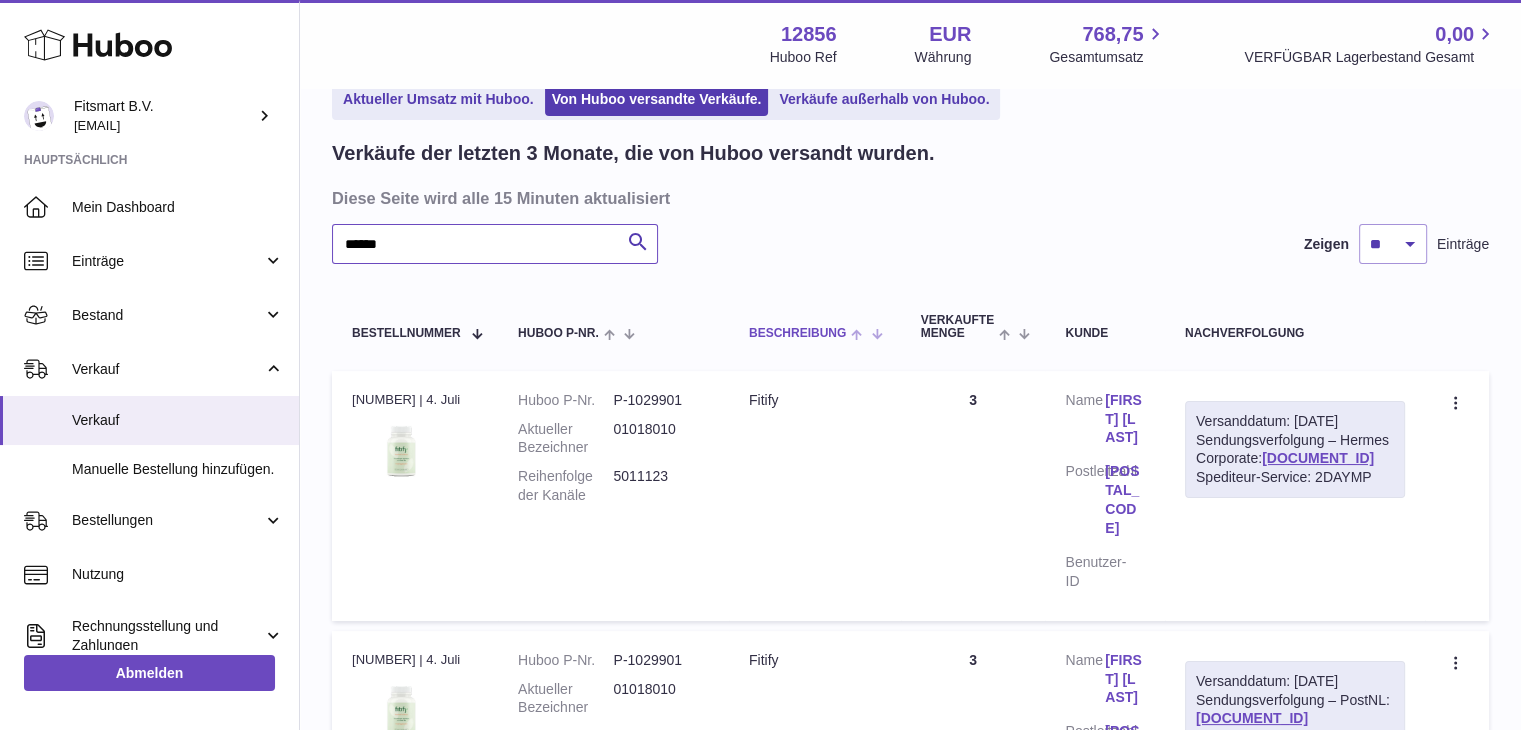 scroll, scrollTop: 104, scrollLeft: 0, axis: vertical 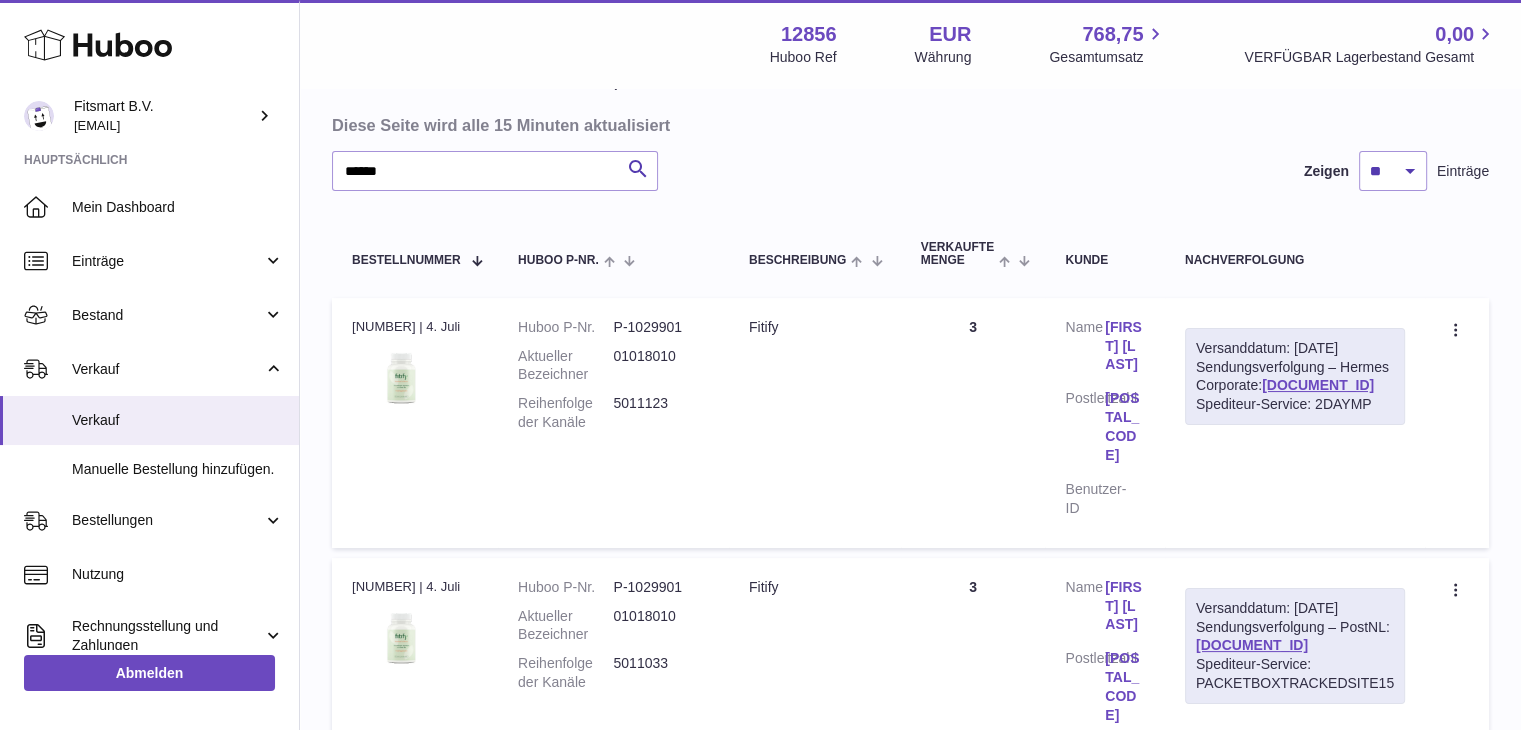 click on "Brenda Finchett" at bounding box center (1125, 346) 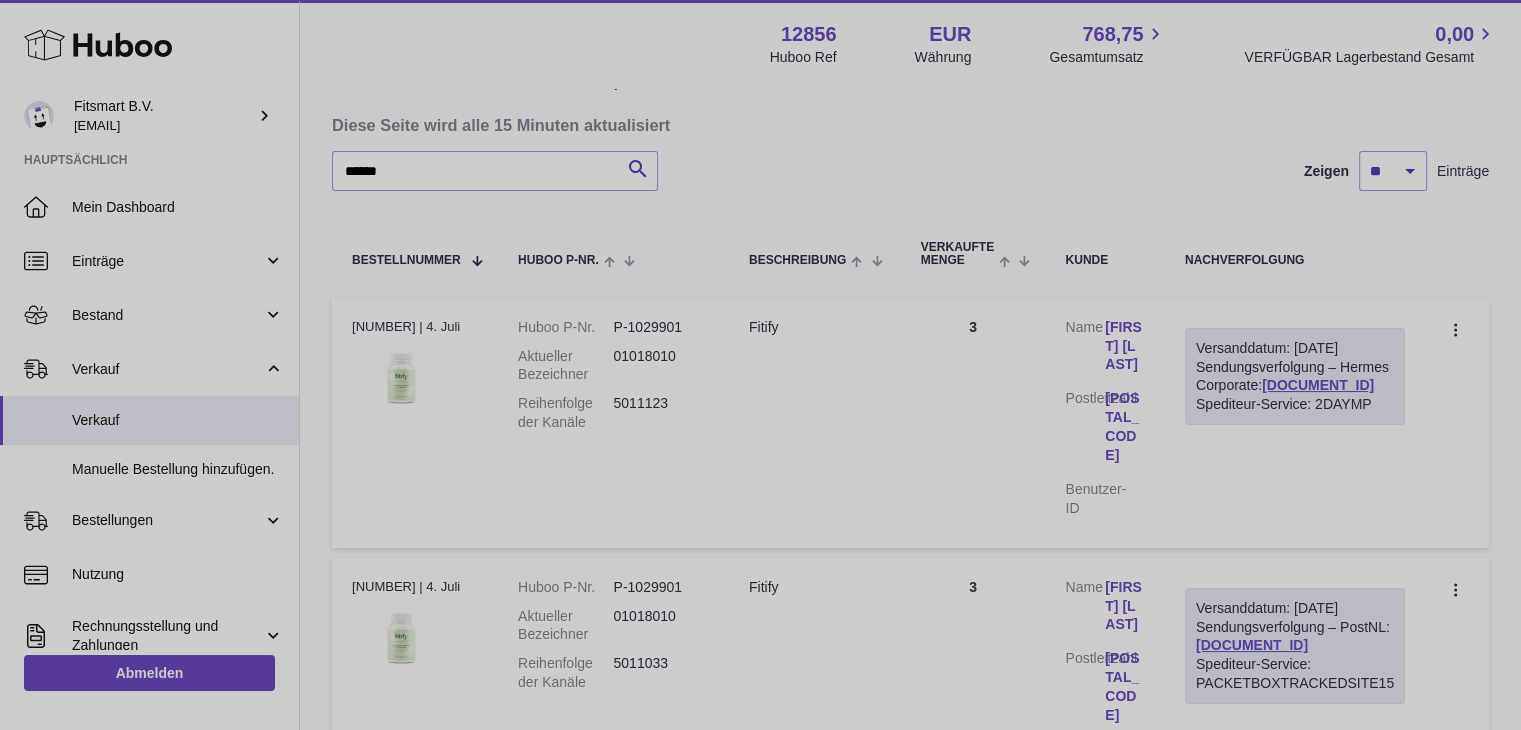 click at bounding box center (760, 365) 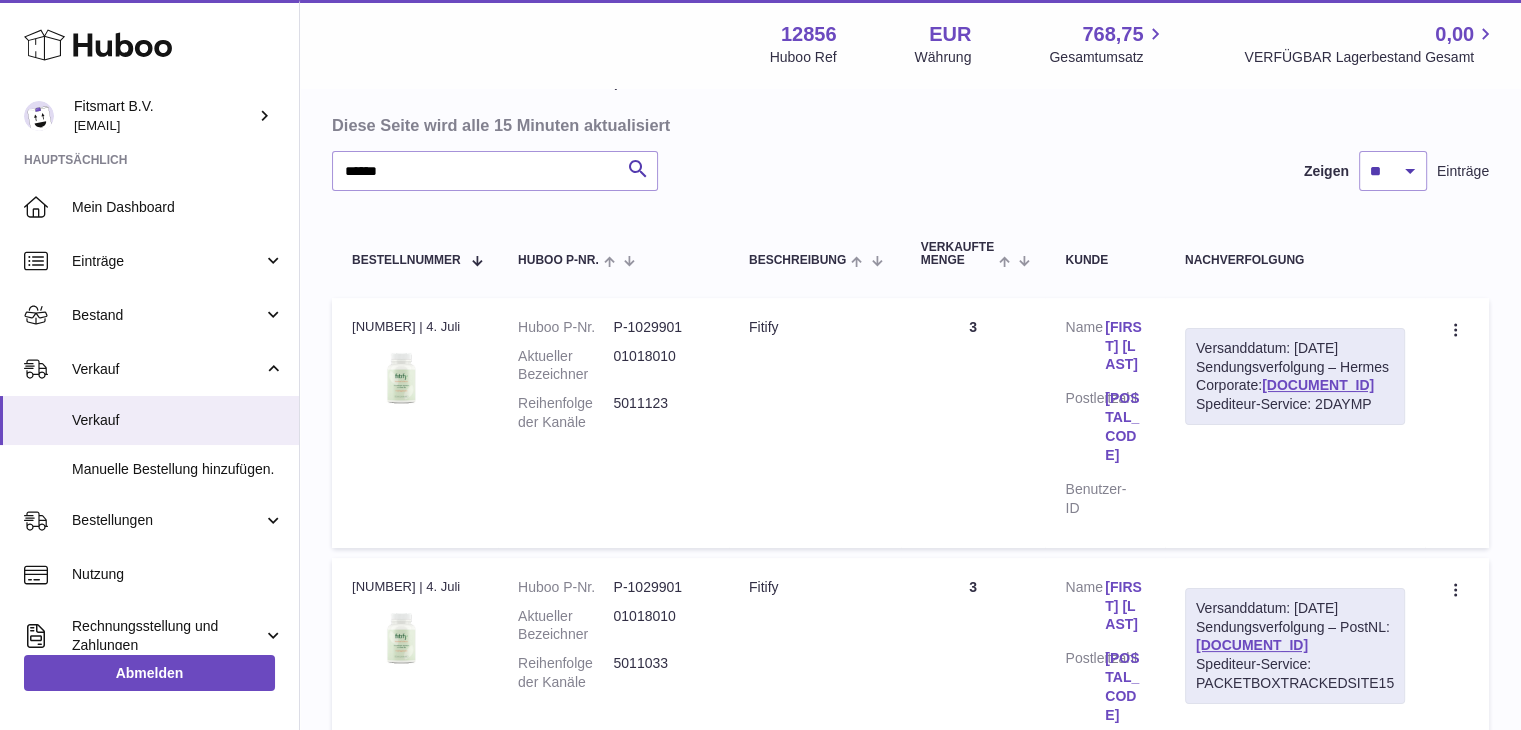 click on "Brendan Murphy" at bounding box center (1125, 606) 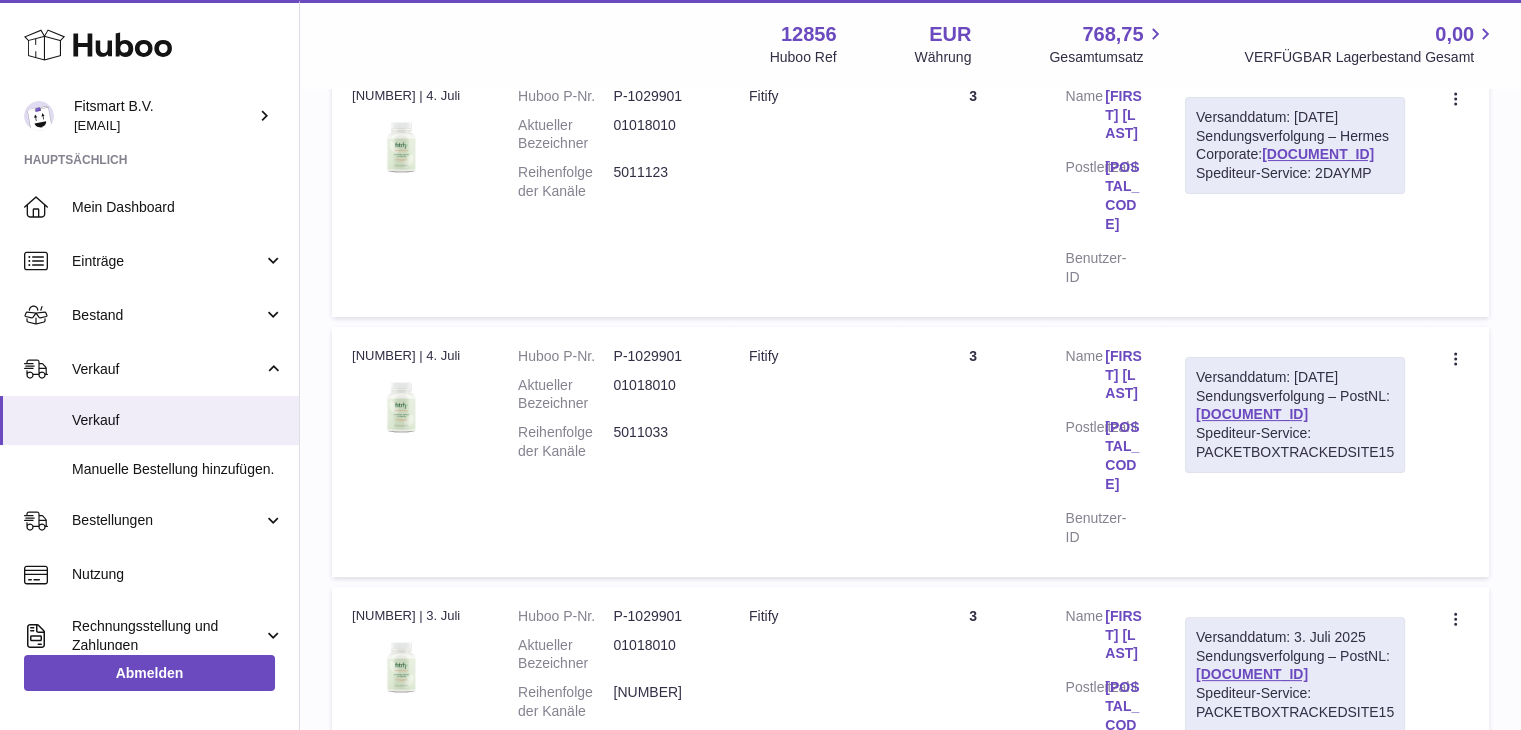 scroll, scrollTop: 408, scrollLeft: 0, axis: vertical 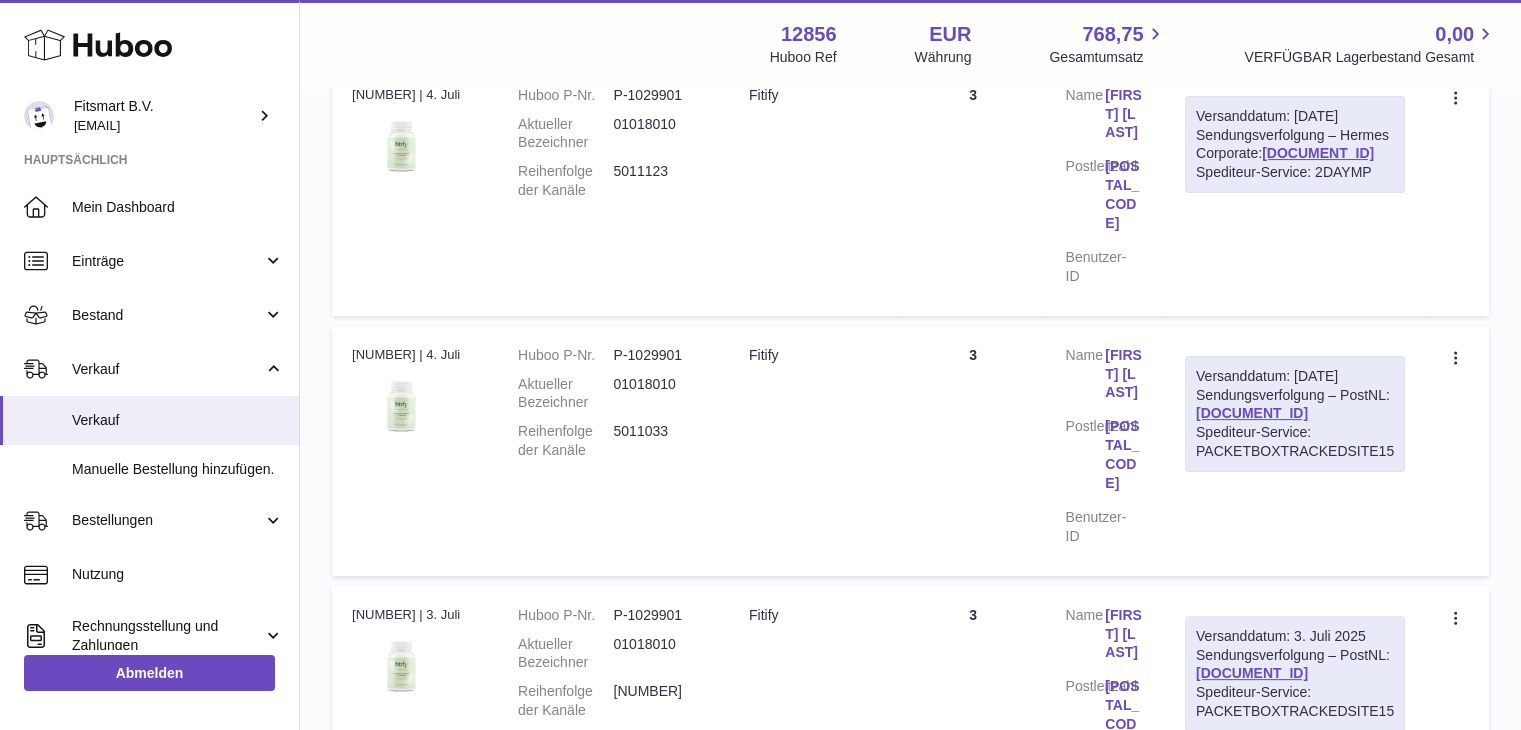 click on "Brendan Eastwood" at bounding box center (1125, 634) 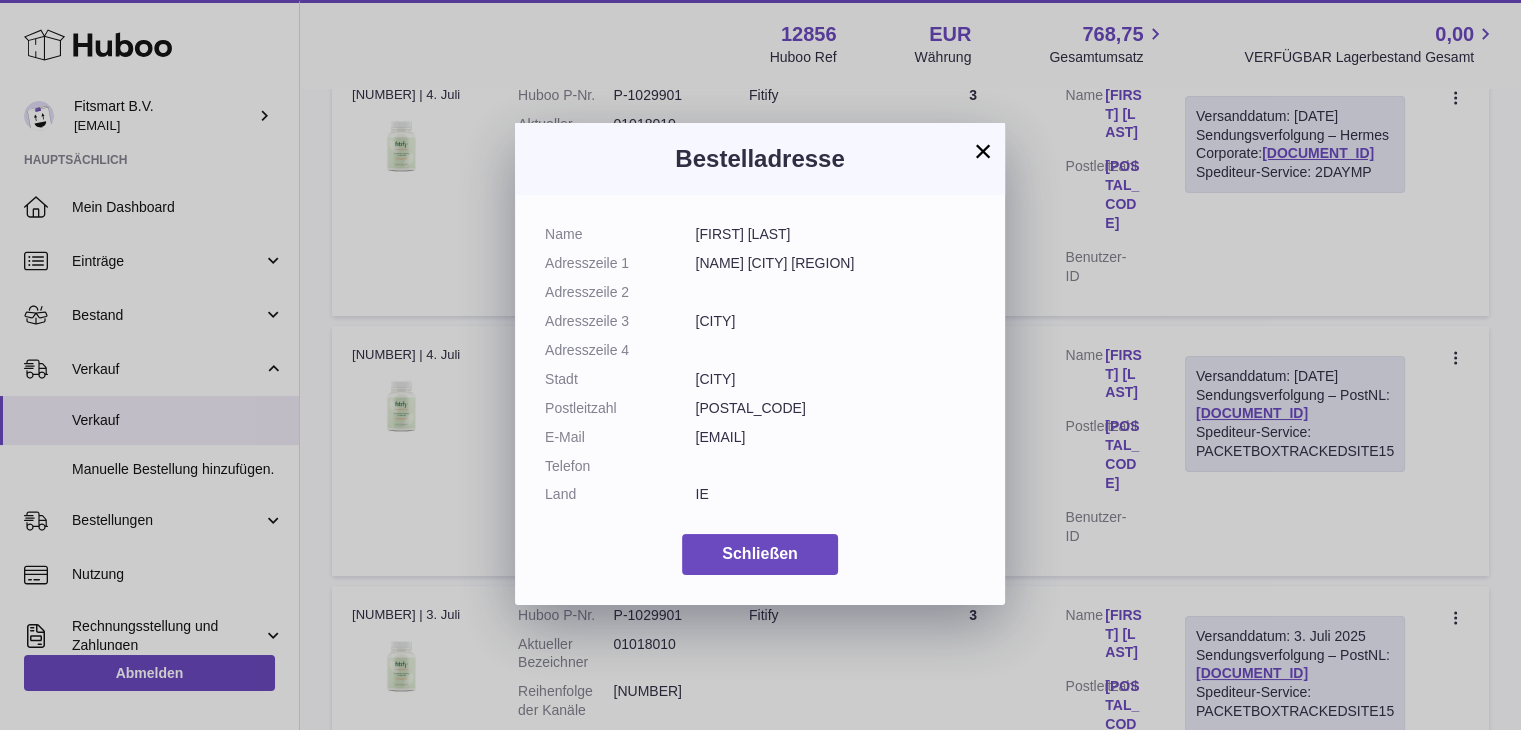 click on "×
Bestelladresse
Name
Brendan Eastwood
Adresszeile 1
Ennisfree Camaross Foulksmills
Adresszeile 2
Adresszeile 3
Wexford
Adresszeile 4
Stadt
Wexford
Postleitzahl
Y35VX20
E-Mail
brendanjeastwood@gmail.com
Telefon
Land
IE    Schließen" at bounding box center [760, 365] 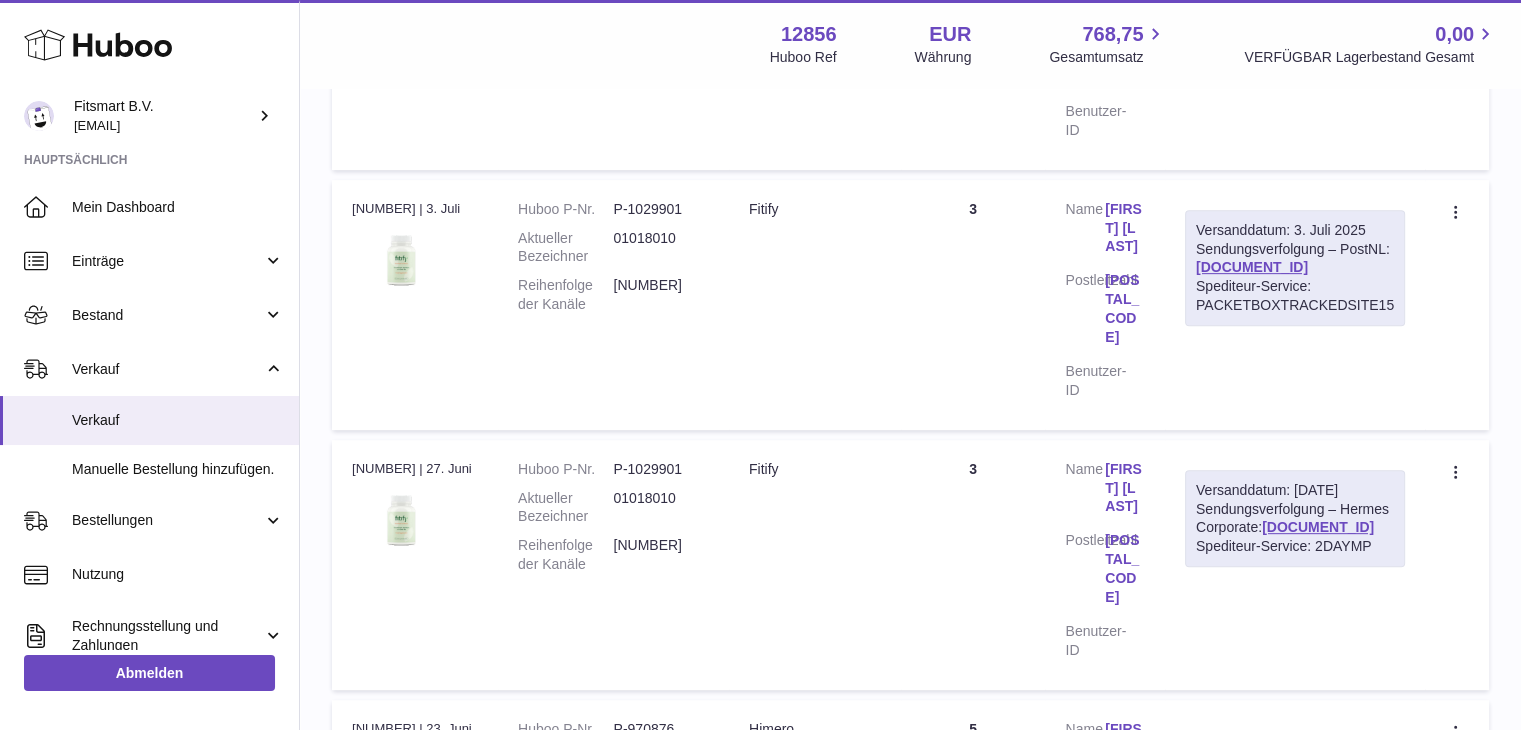 scroll, scrollTop: 815, scrollLeft: 0, axis: vertical 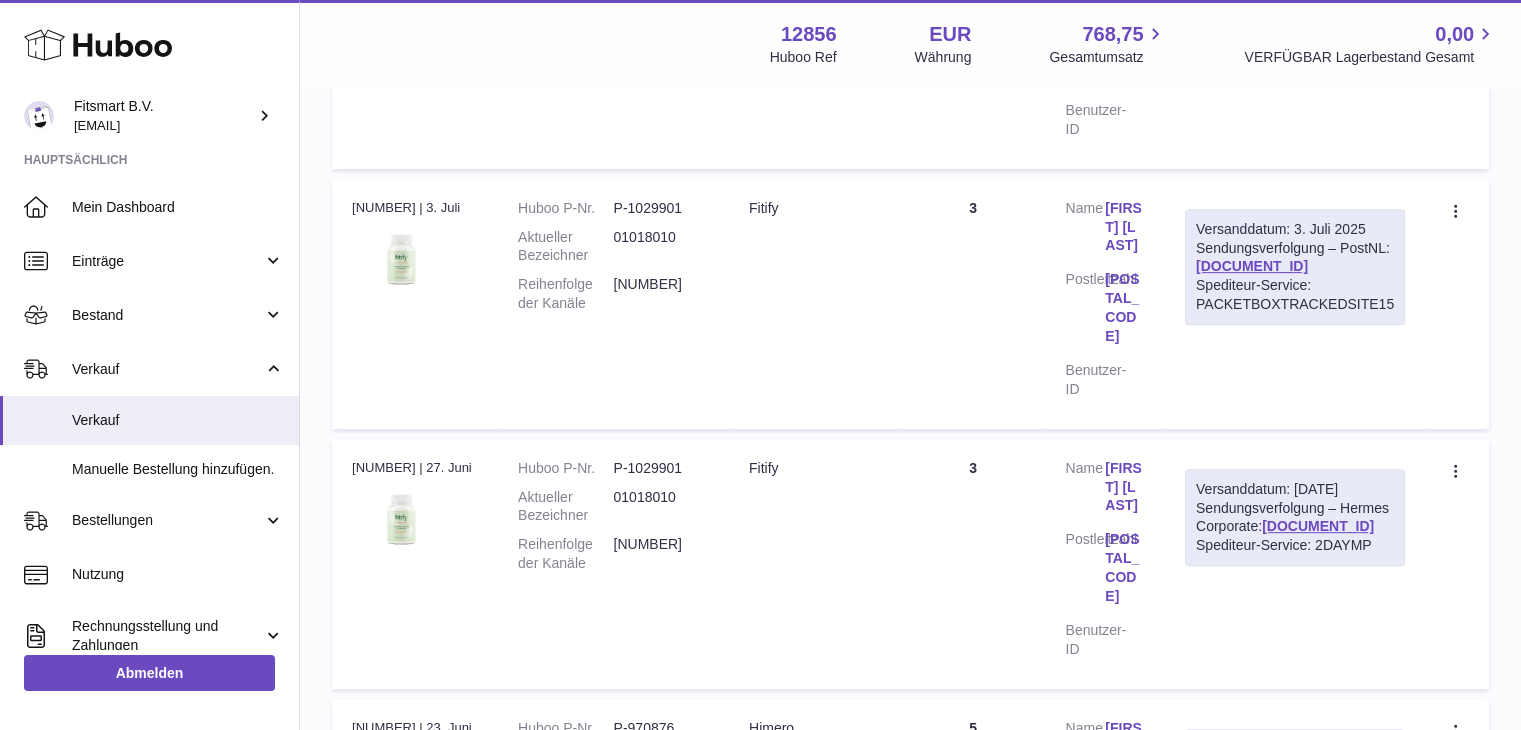 click on "Brenda Thomson" at bounding box center (1125, 487) 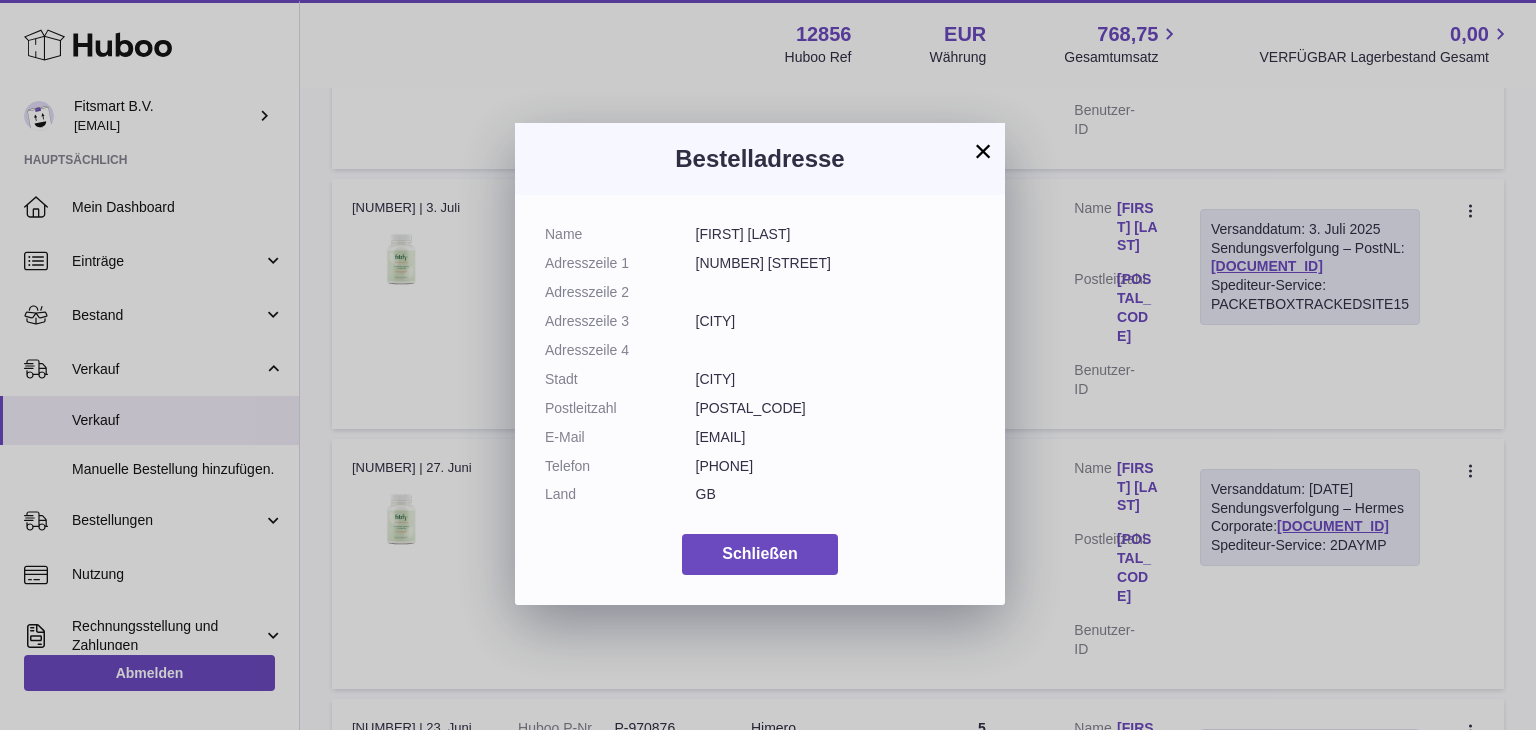 click on "Name
Brenda Thomson
Adresszeile 1
3 Moore Ave
Adresszeile 2
Adresszeile 3
York
Adresszeile 4
Stadt
York
Postleitzahl
YO10 3RW
E-Mail
calpin56@gmail.com
Telefon
07480777753
Land
GB    Schließen" at bounding box center (760, 400) 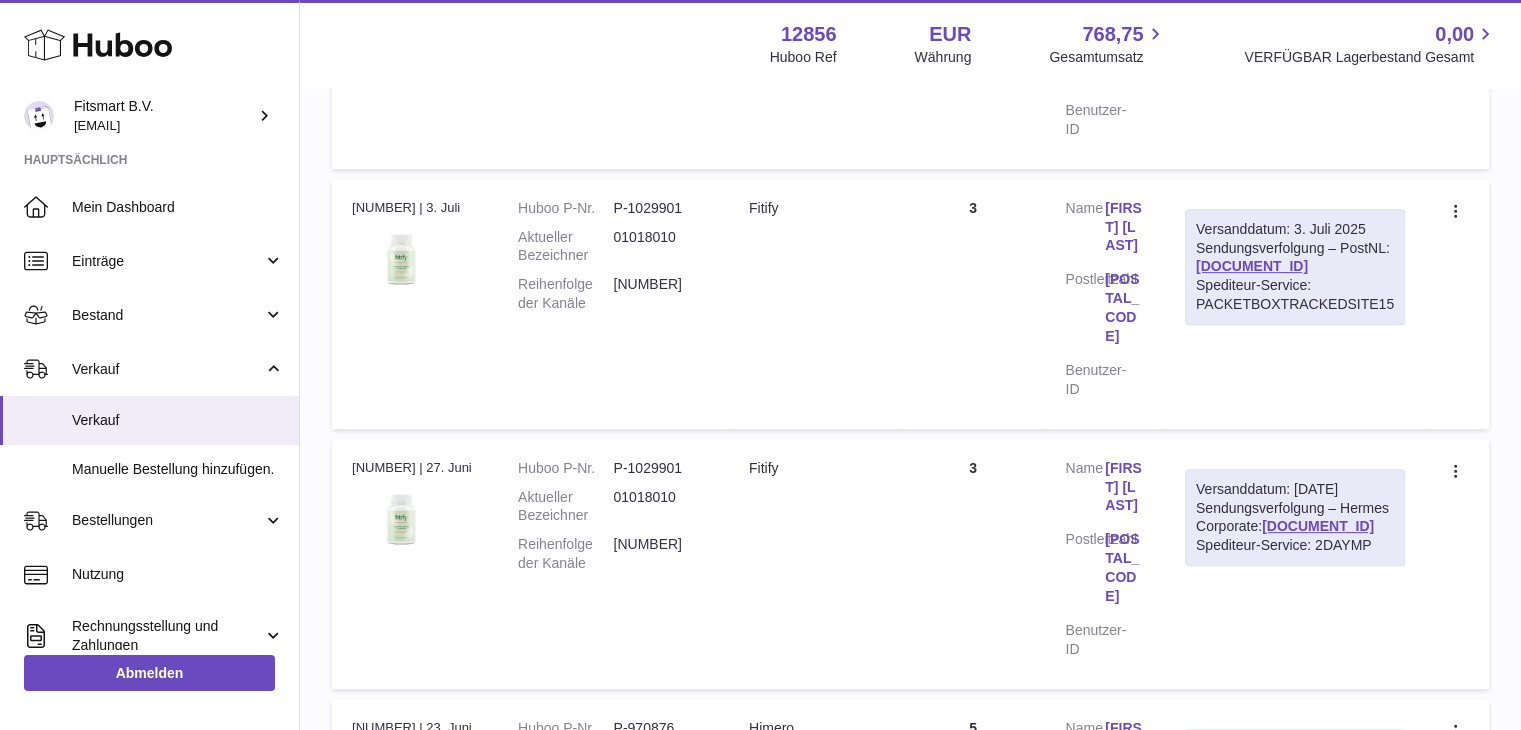 click at bounding box center [760, 365] 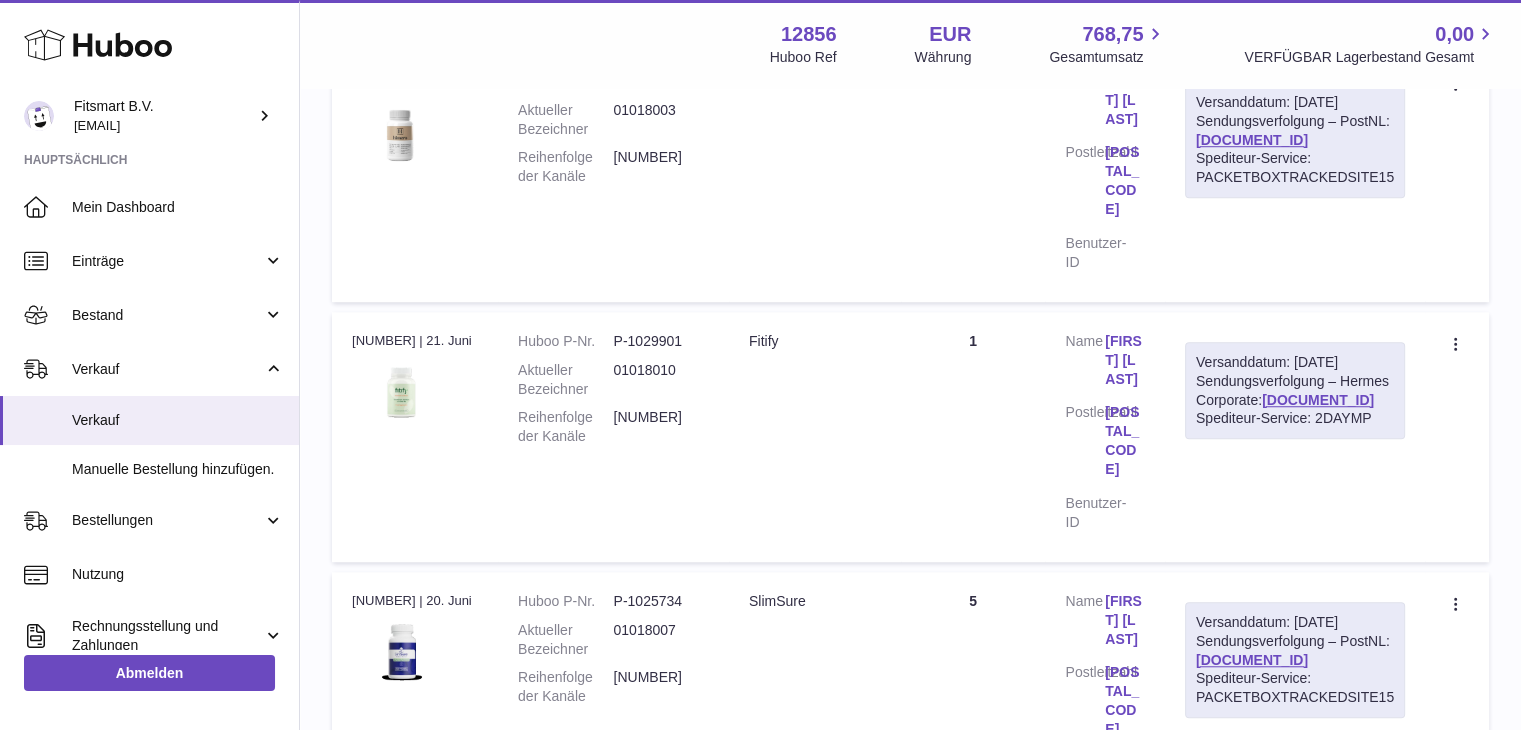 scroll, scrollTop: 1464, scrollLeft: 0, axis: vertical 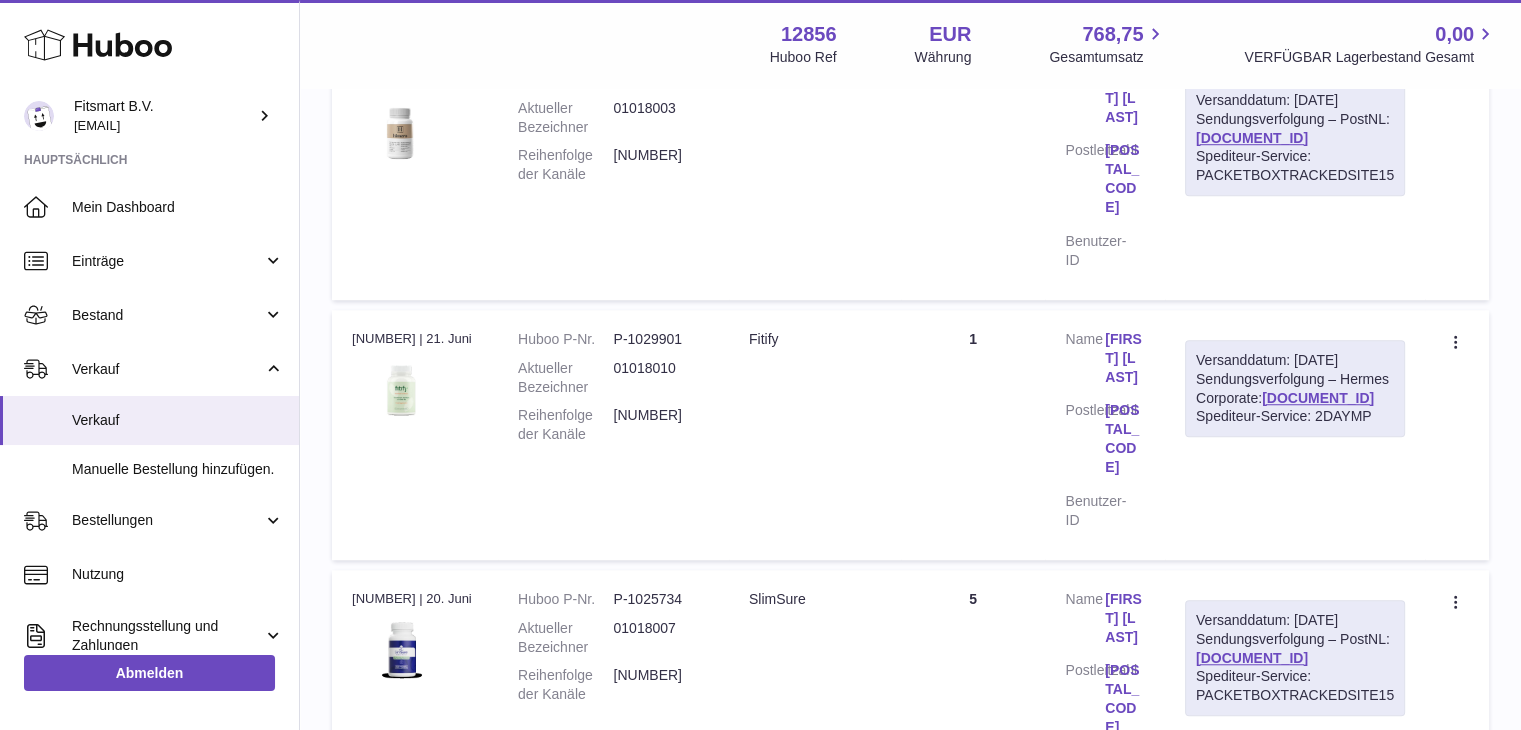 click on "Brenda Buckingham" at bounding box center (1125, 618) 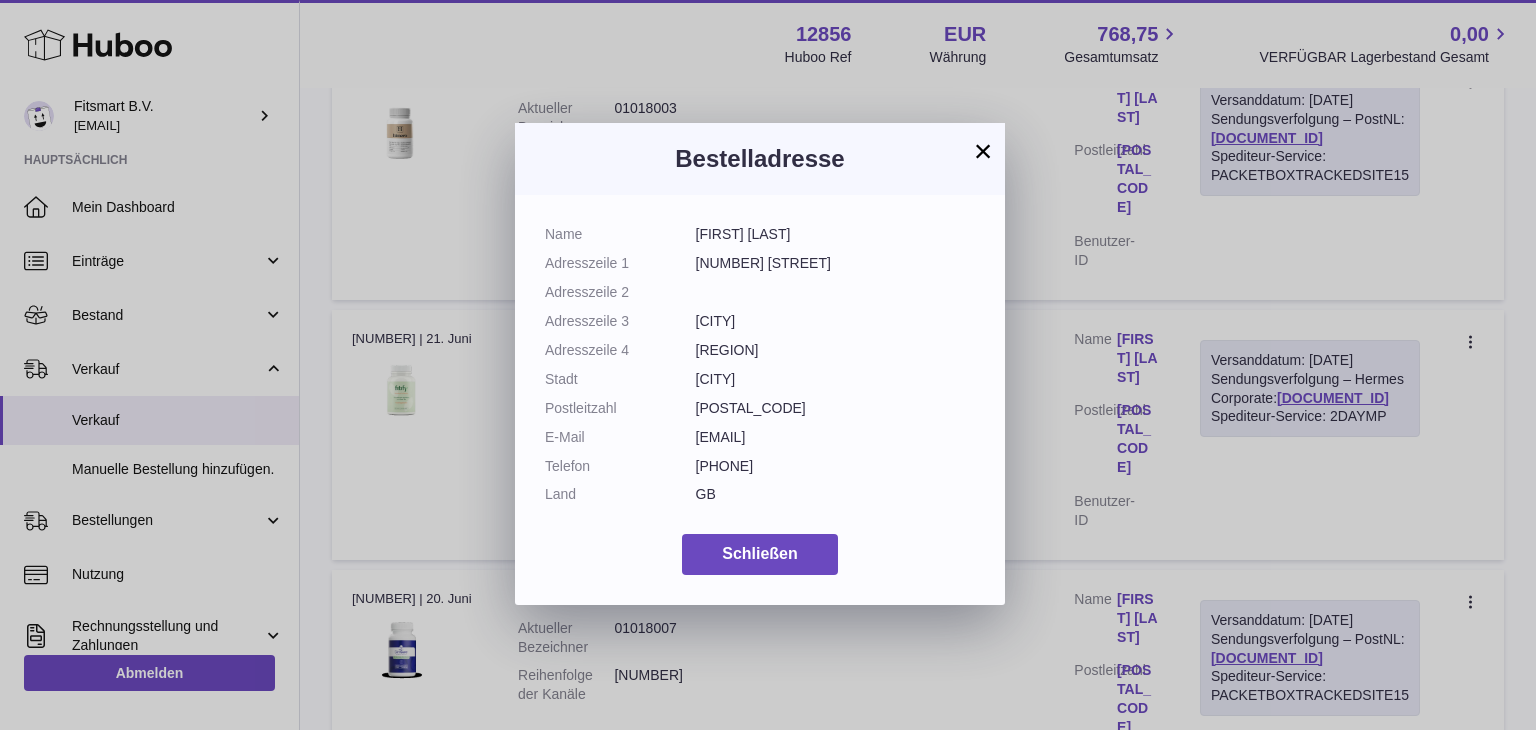 click on "Name
Brenda Buckingham
Adresszeile 1
15 Oakwood Avenue
Adresszeile 2
Adresszeile 3
Dunstable
Adresszeile 4
BEDFORDSHIRE
Stadt
Dunstable
Postleitzahl
LU5 4AR
E-Mail
buckingbrenda@hotmail.com
Telefon
07786328261
Land
GB    Schließen" at bounding box center (760, 400) 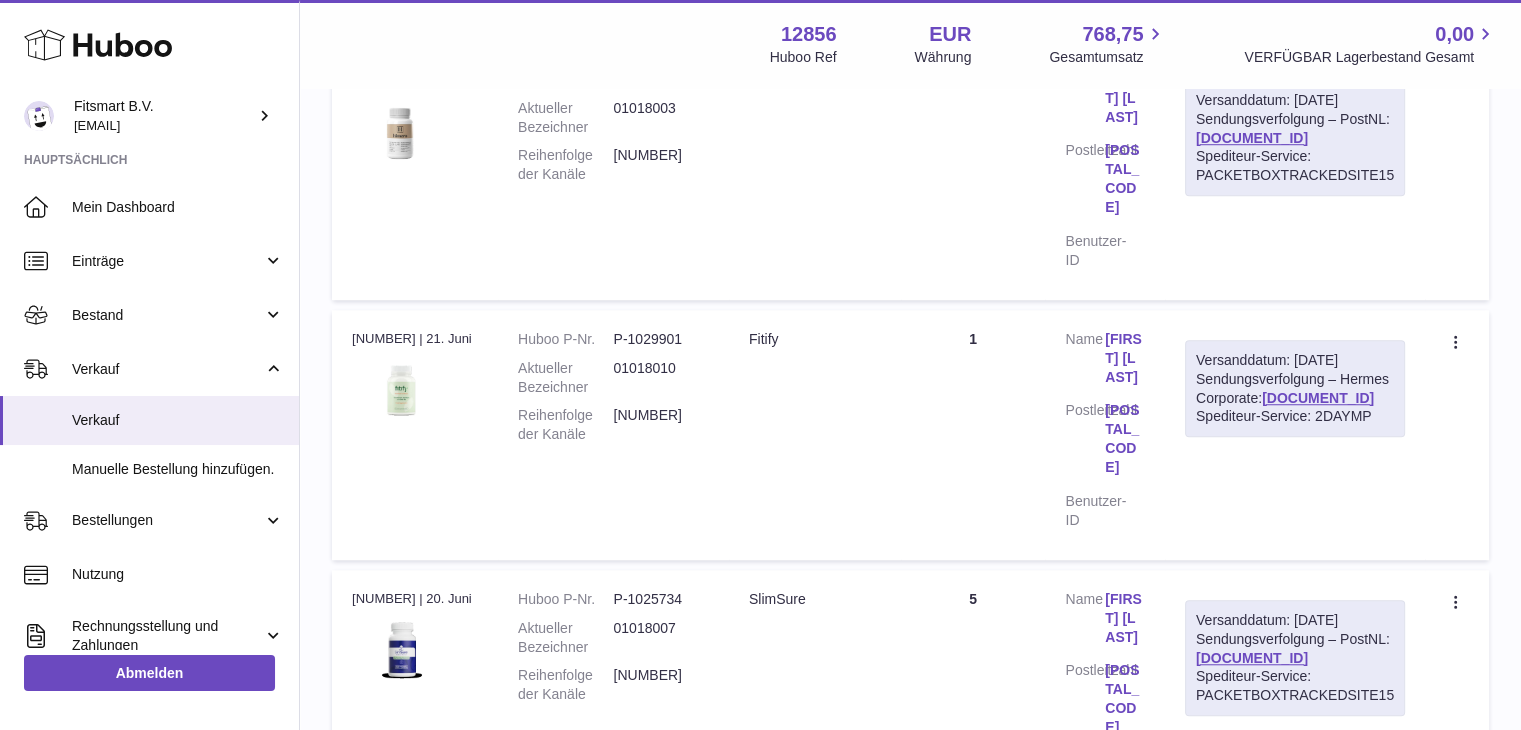 click at bounding box center (760, 365) 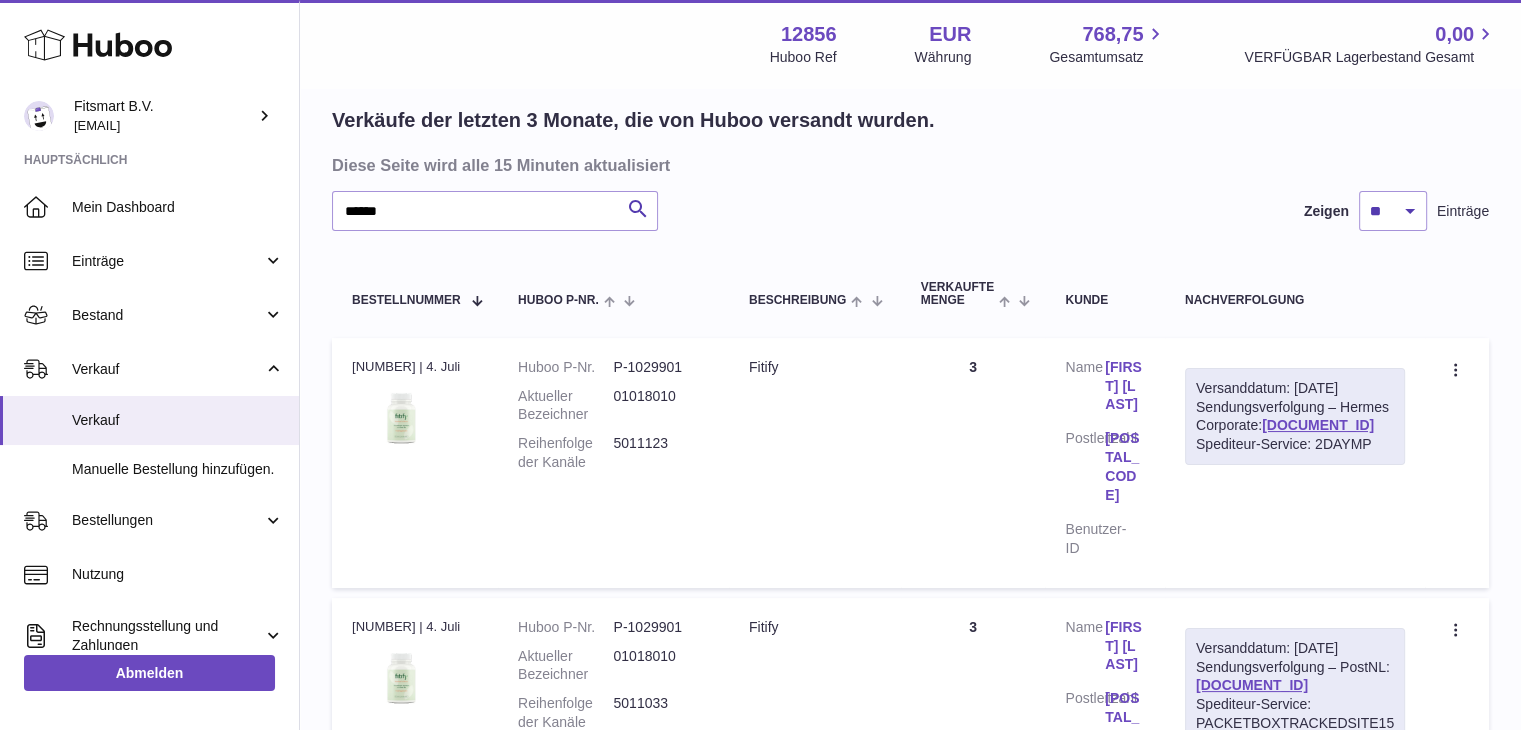 scroll, scrollTop: 136, scrollLeft: 0, axis: vertical 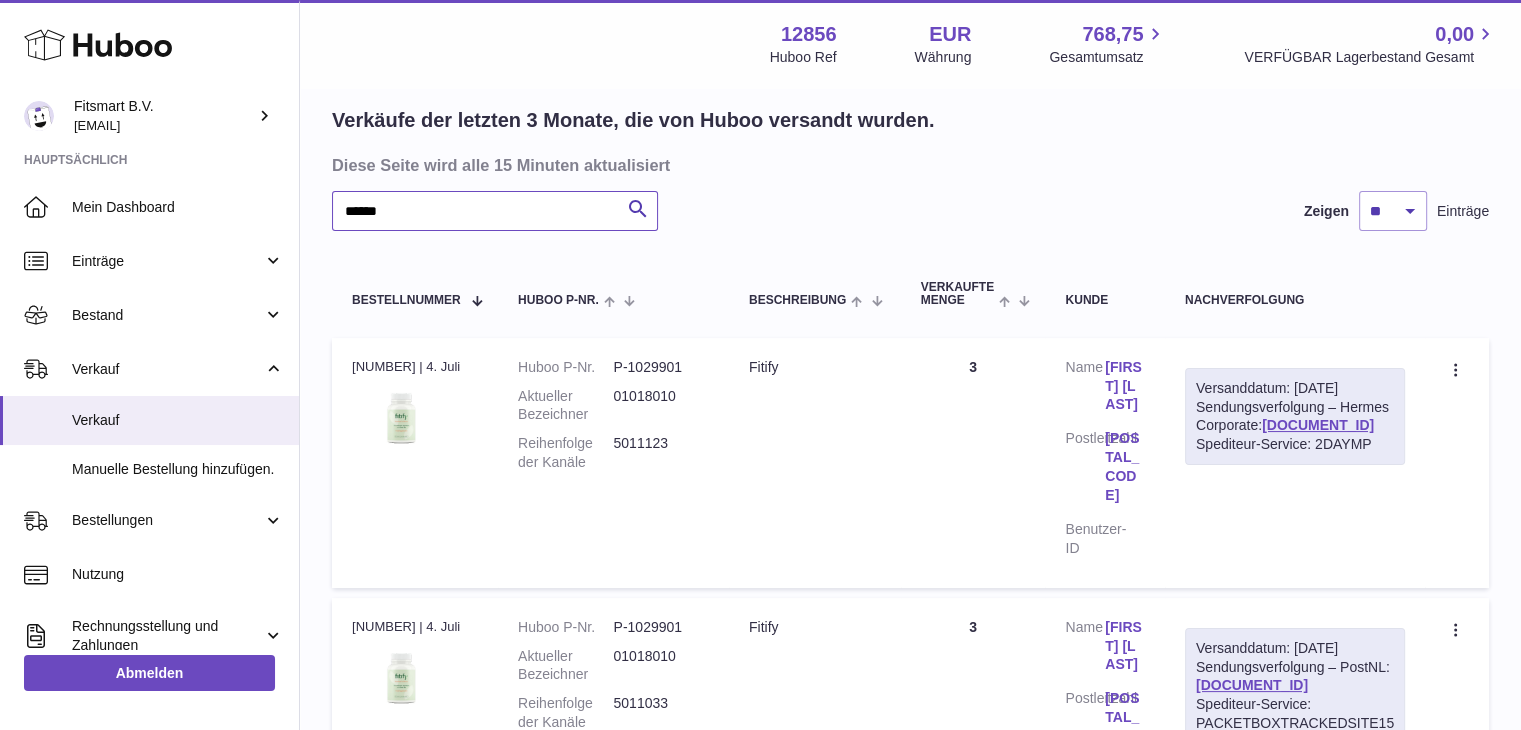 click on "******" at bounding box center (495, 211) 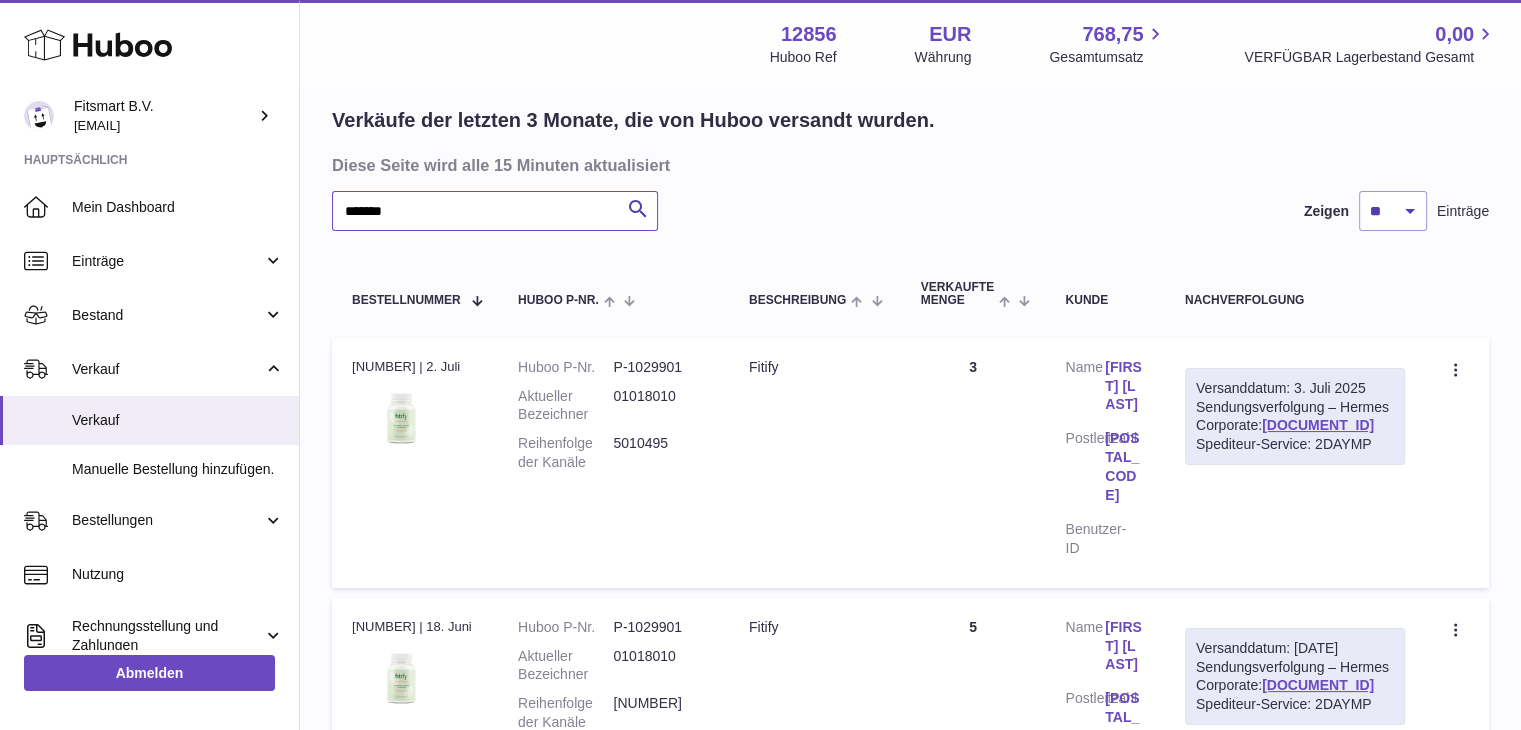 type on "******" 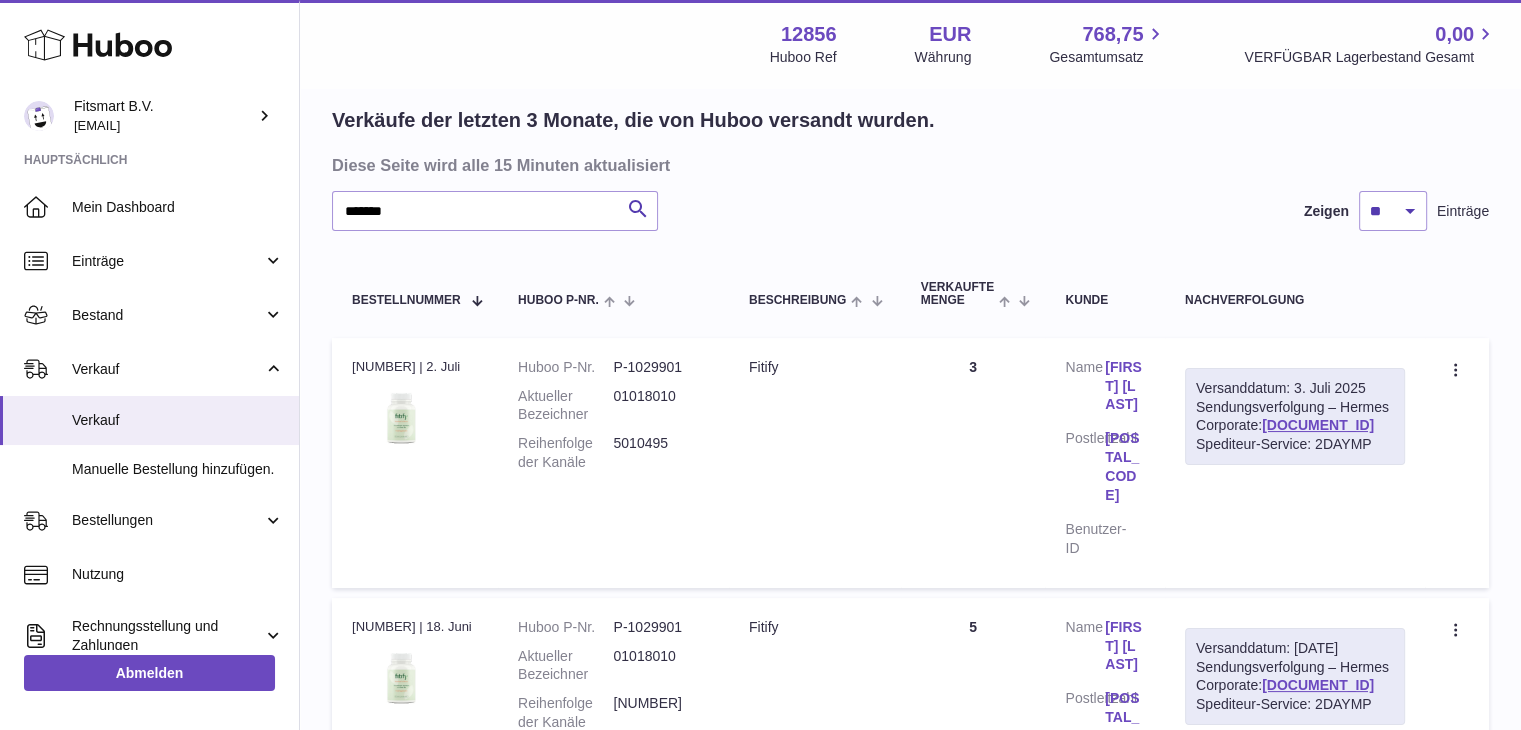 click on "jean robson" at bounding box center [1125, 386] 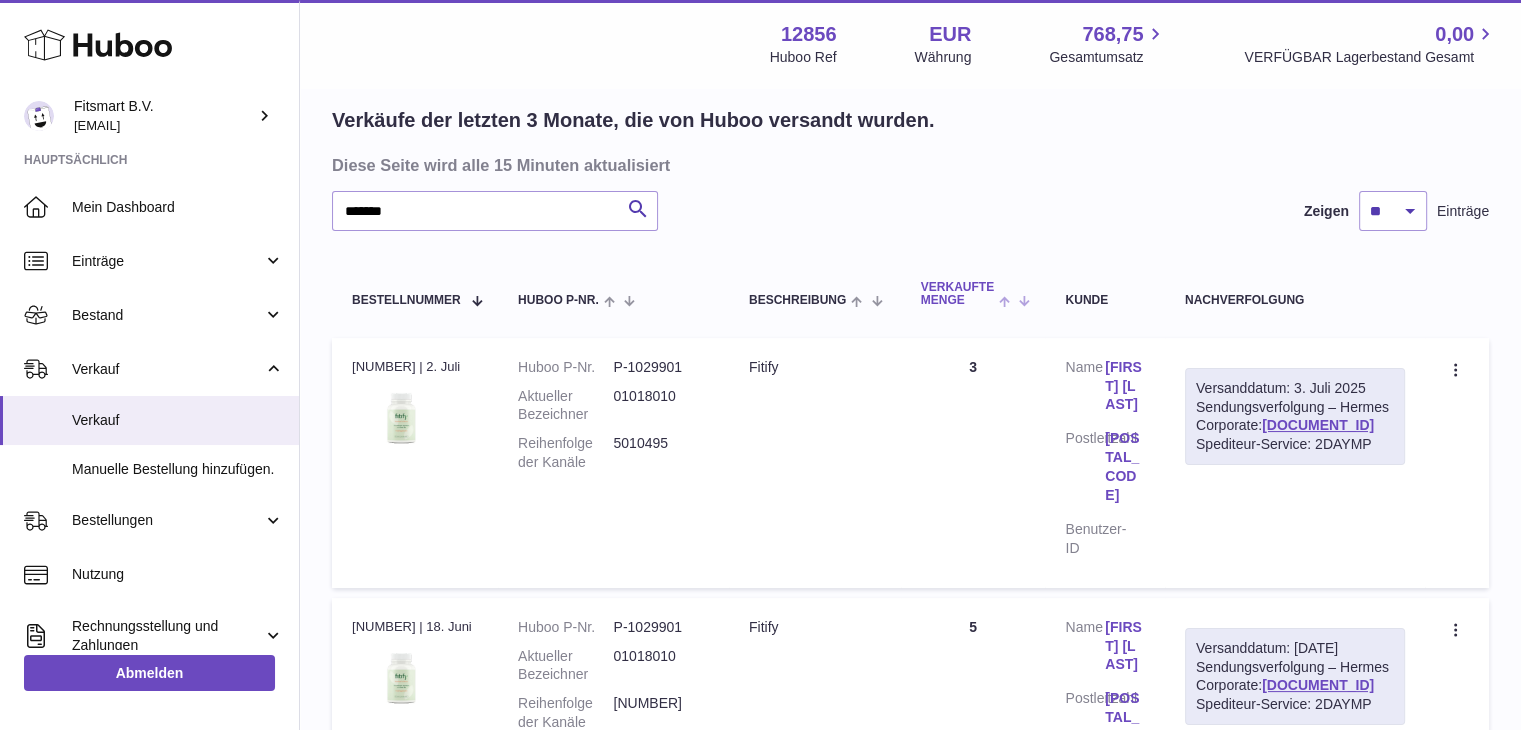scroll, scrollTop: 0, scrollLeft: 0, axis: both 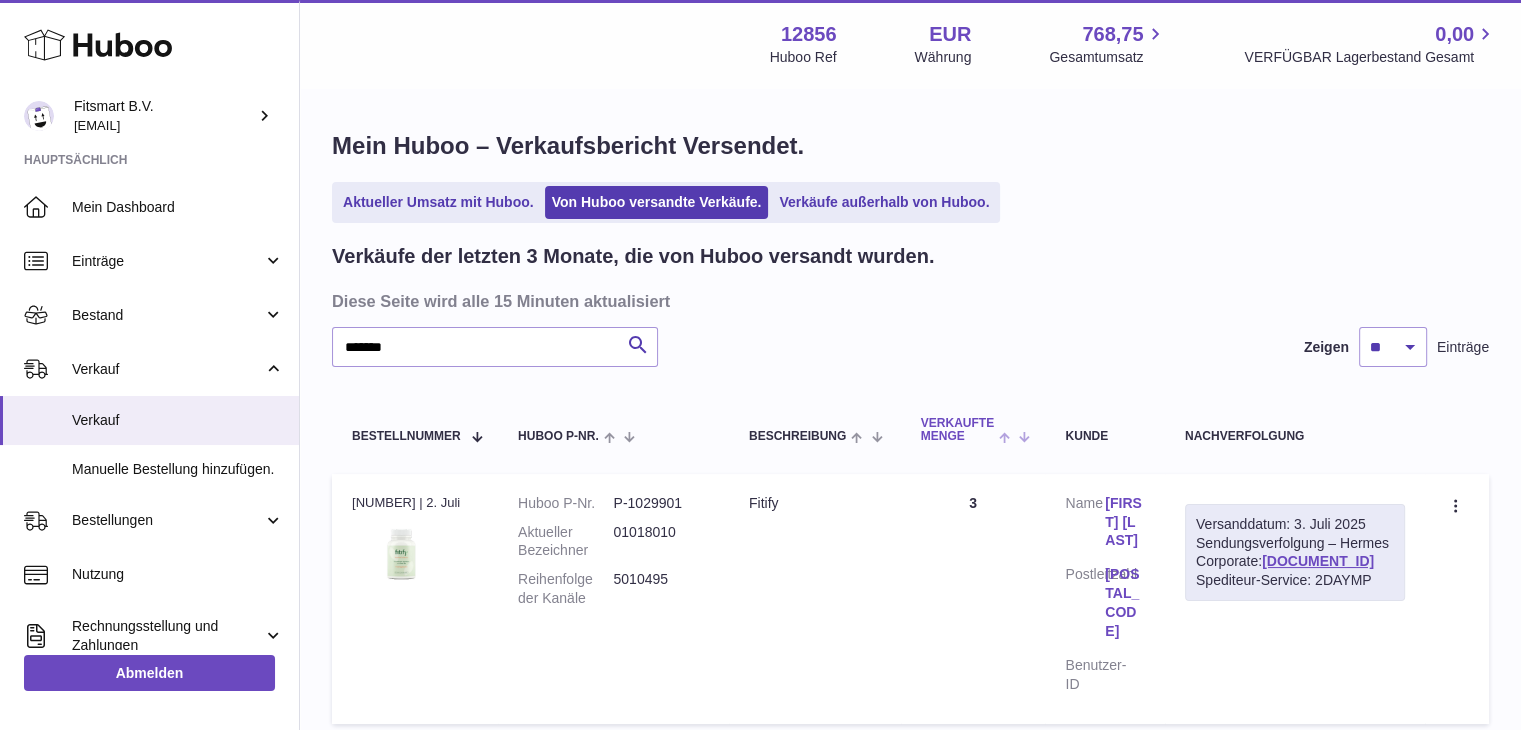 click on "Verkäufe der letzten 3 Monate, die von Huboo versandt wurden." at bounding box center [910, 256] 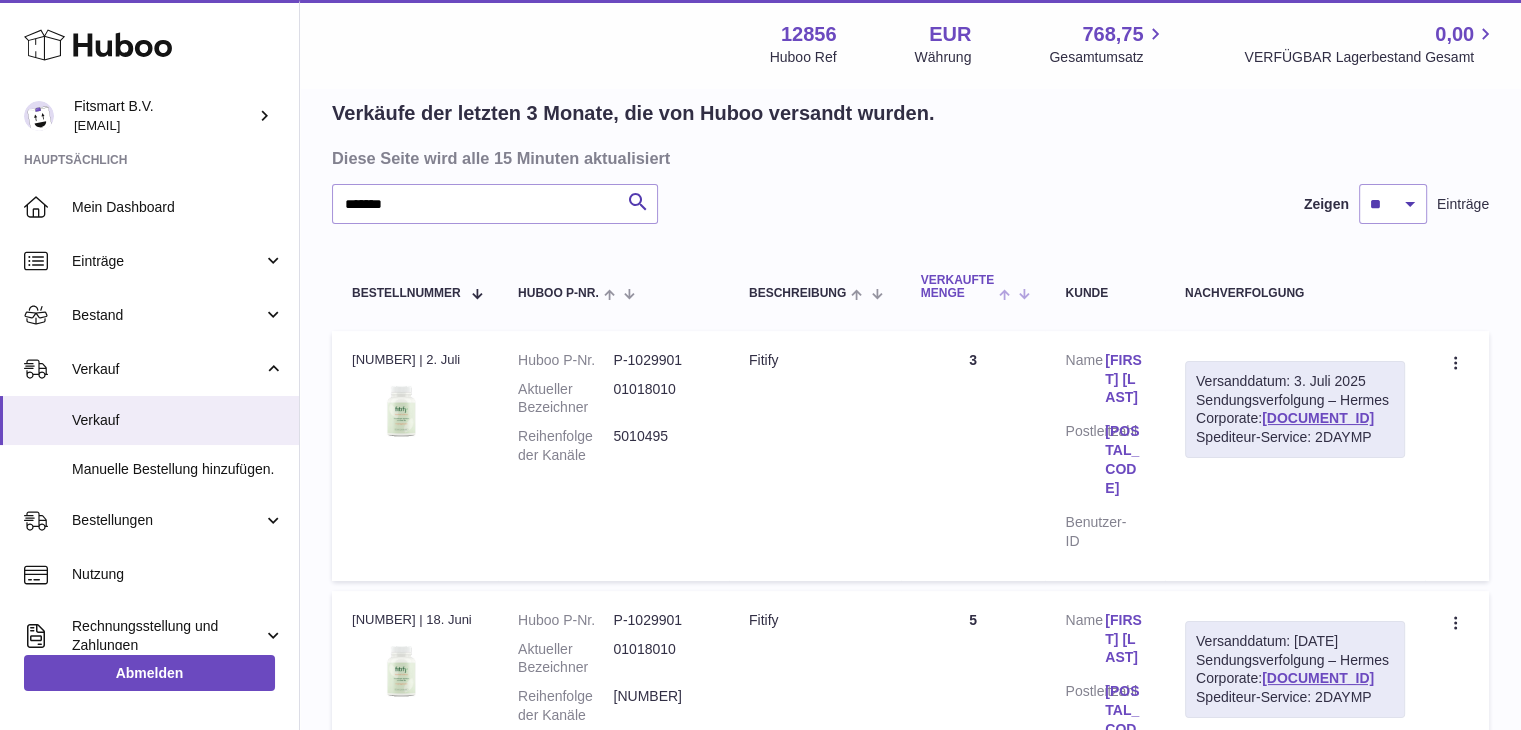 scroll, scrollTop: 144, scrollLeft: 0, axis: vertical 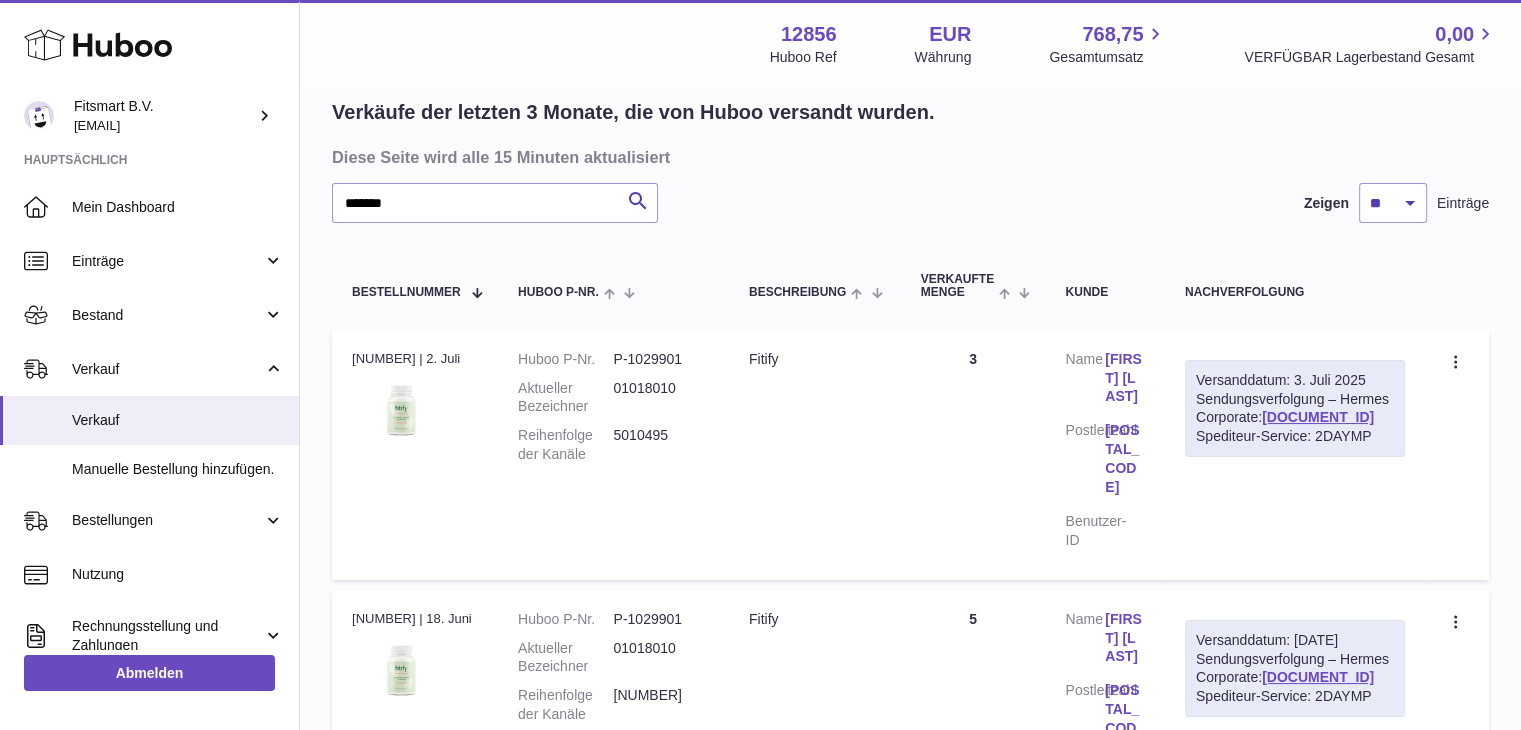 click on "Irene Robson" at bounding box center (1125, 638) 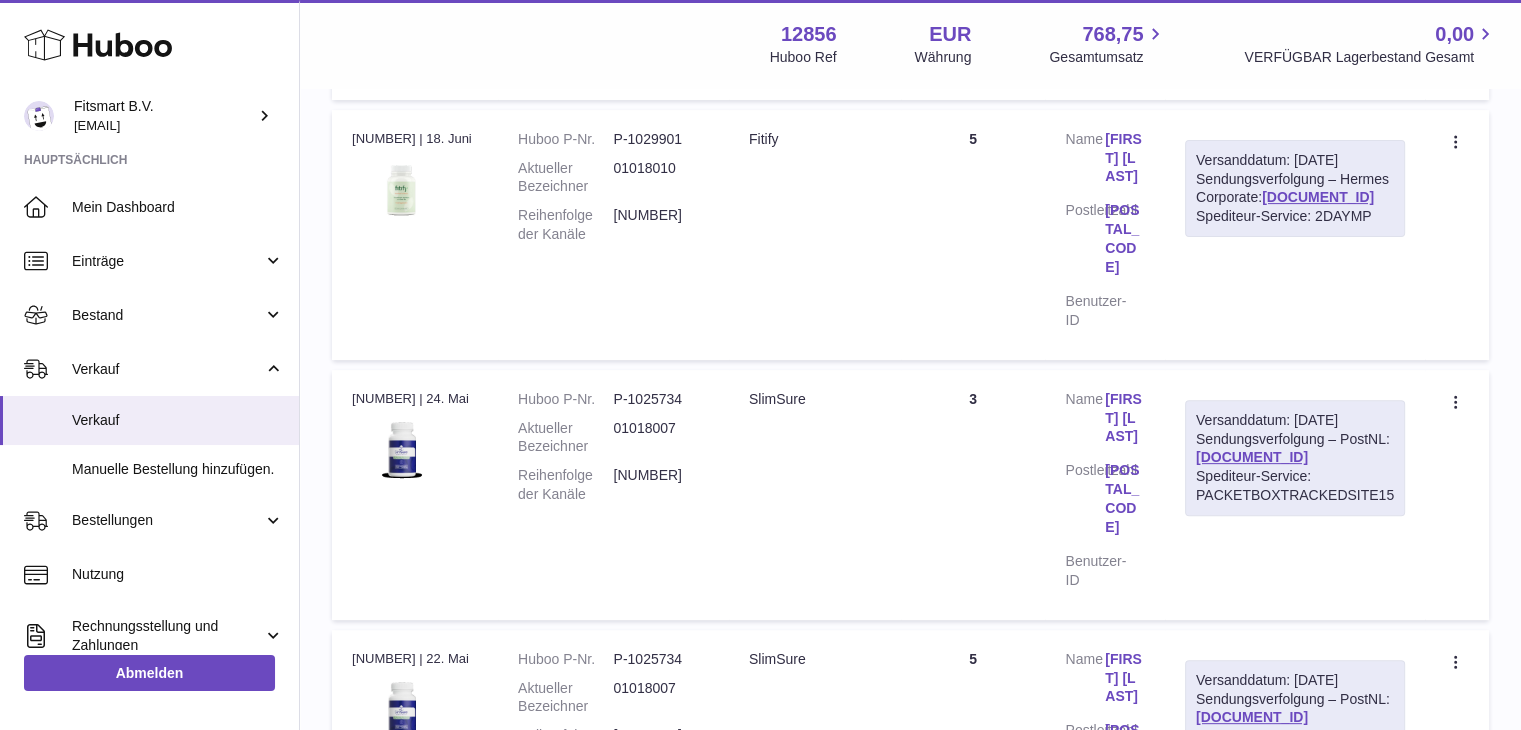 scroll, scrollTop: 632, scrollLeft: 0, axis: vertical 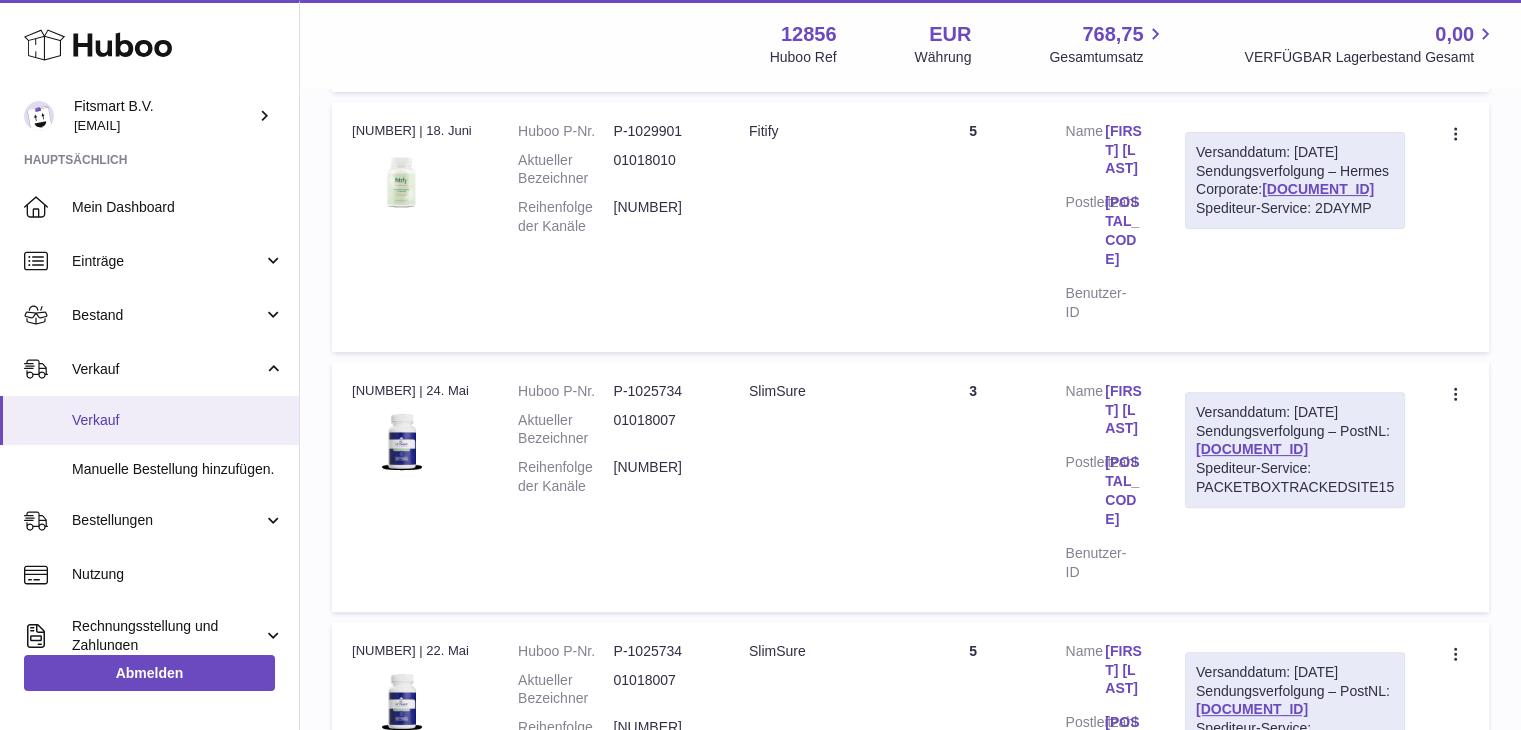 click on "Verkauf" at bounding box center (178, 420) 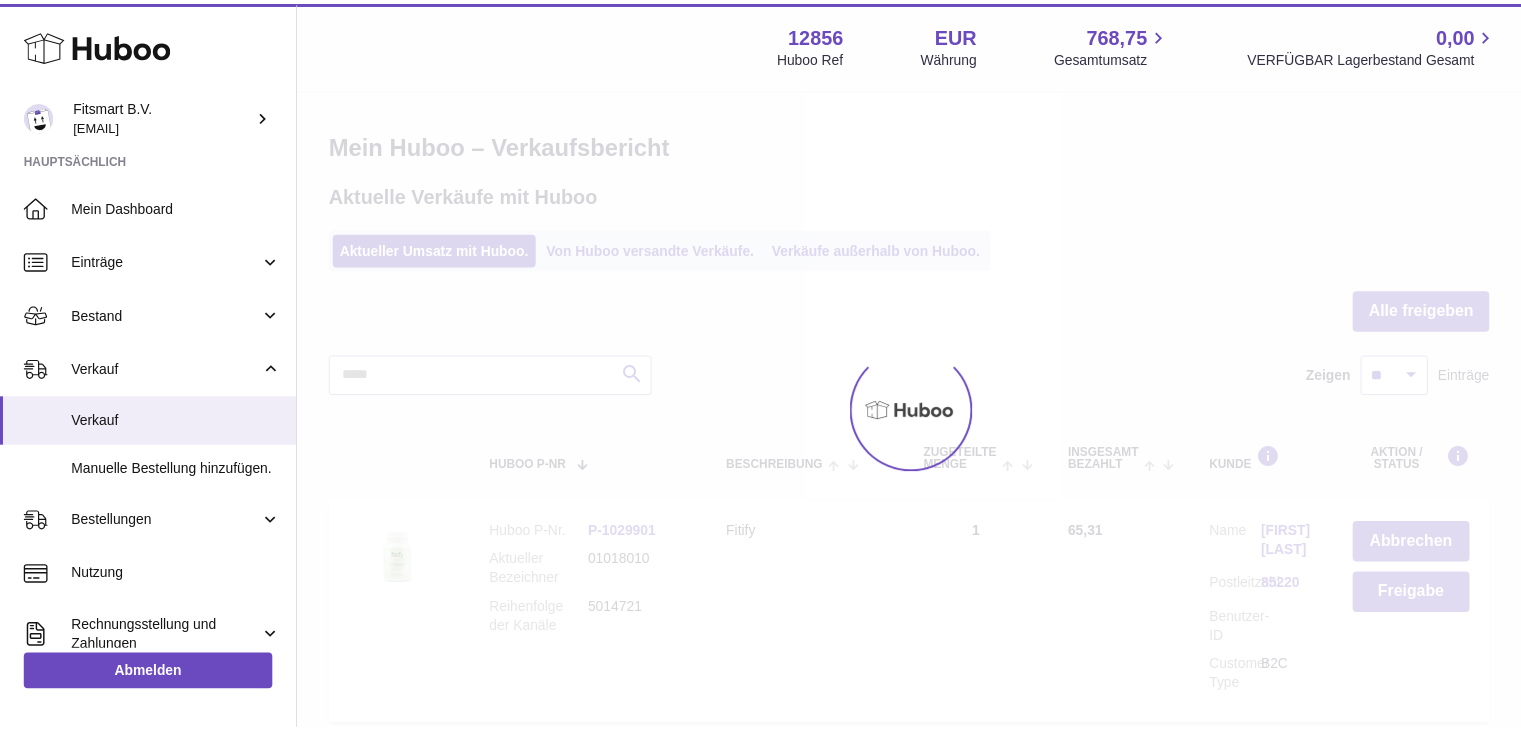 scroll, scrollTop: 0, scrollLeft: 0, axis: both 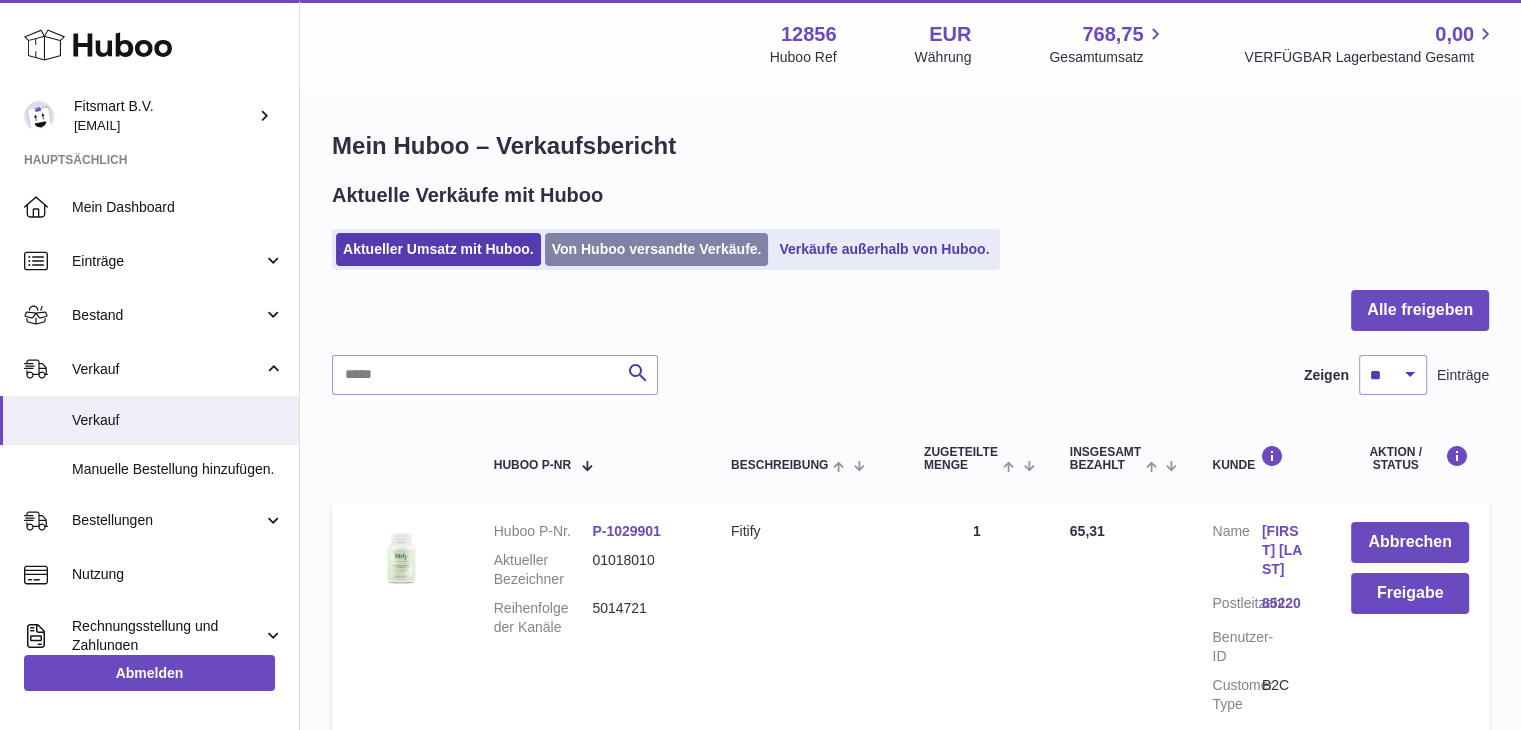 click on "Von Huboo versandte Verkäufe." at bounding box center (657, 249) 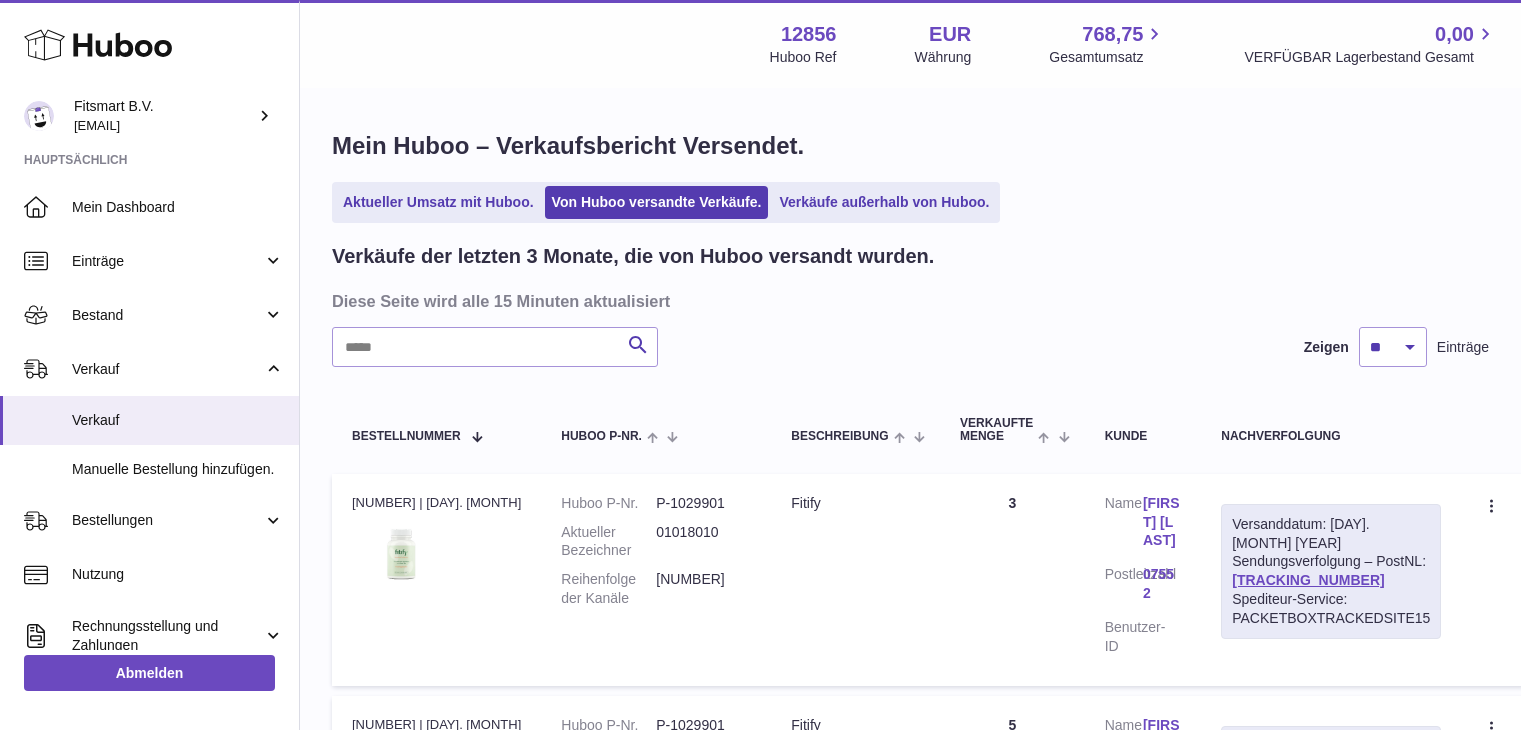scroll, scrollTop: 0, scrollLeft: 0, axis: both 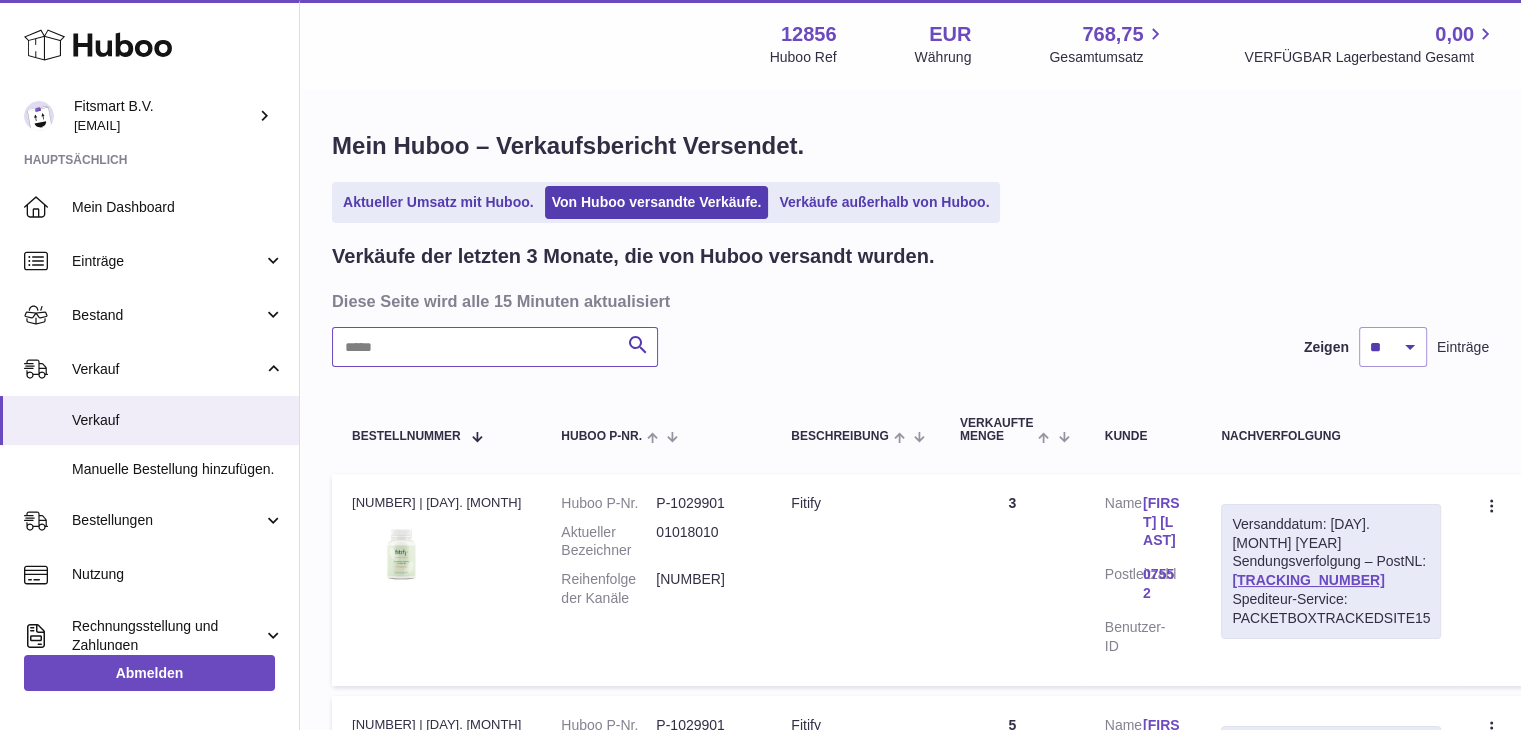 click at bounding box center (495, 347) 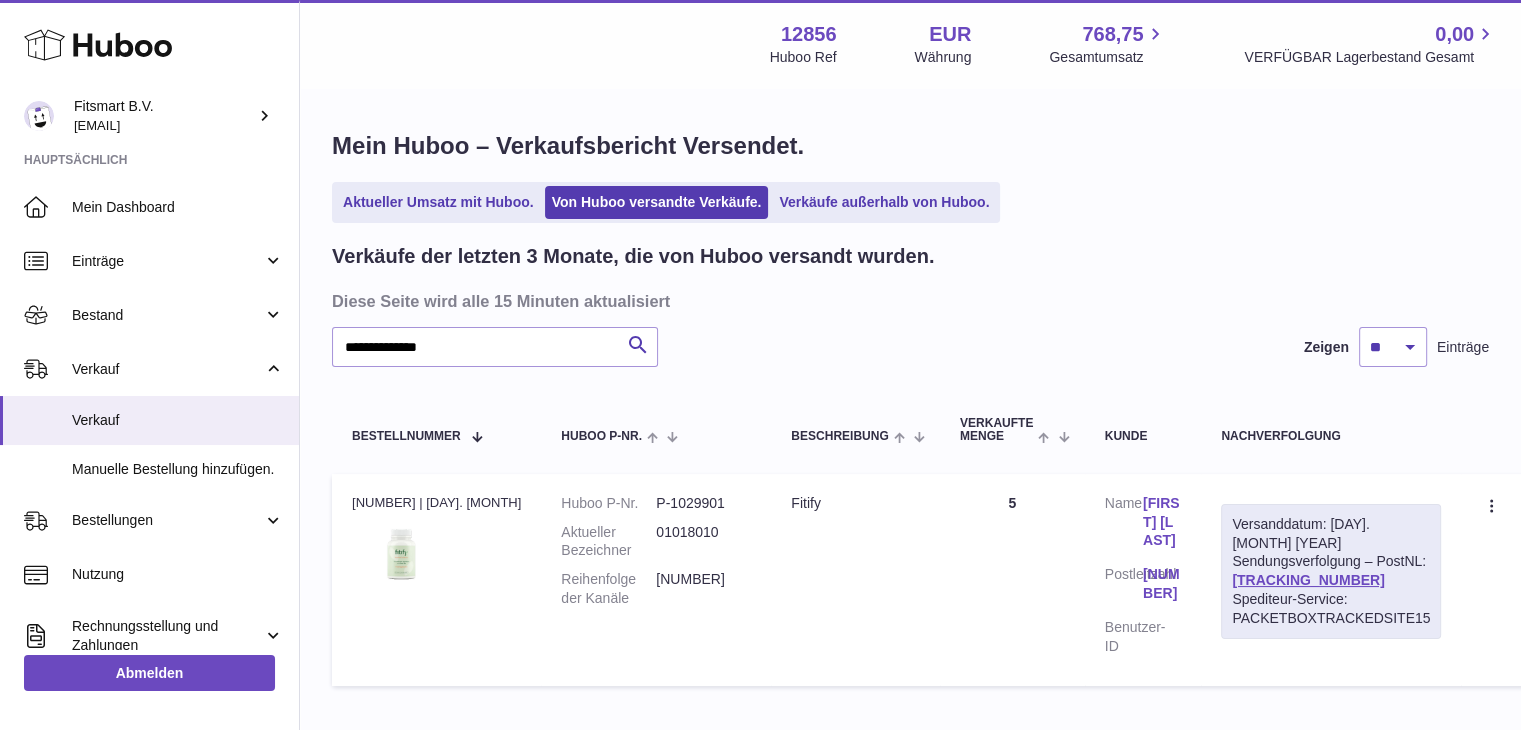 click on "[FIRST] [LAST]" at bounding box center [1162, 522] 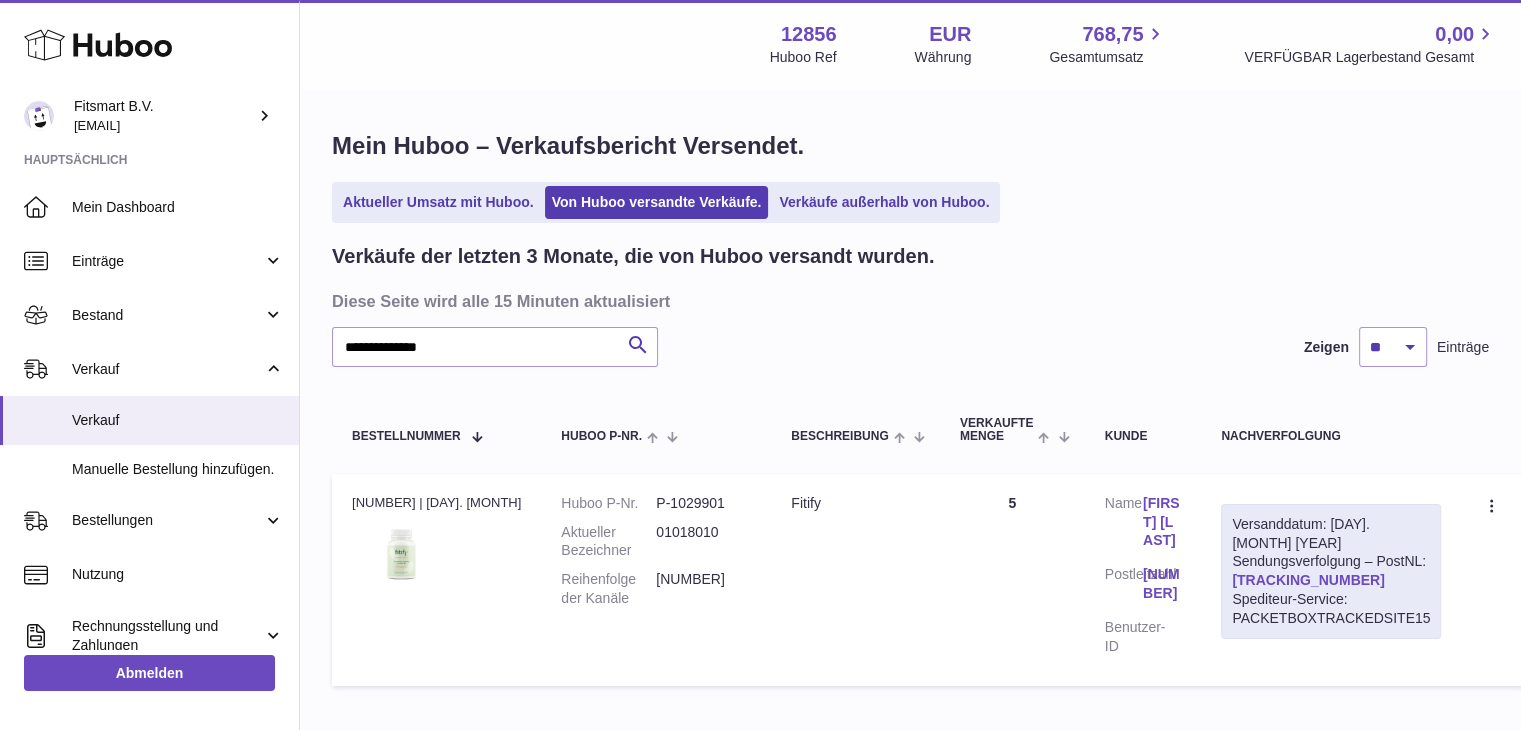 click on "[TRACKING_NUMBER]" at bounding box center (1308, 580) 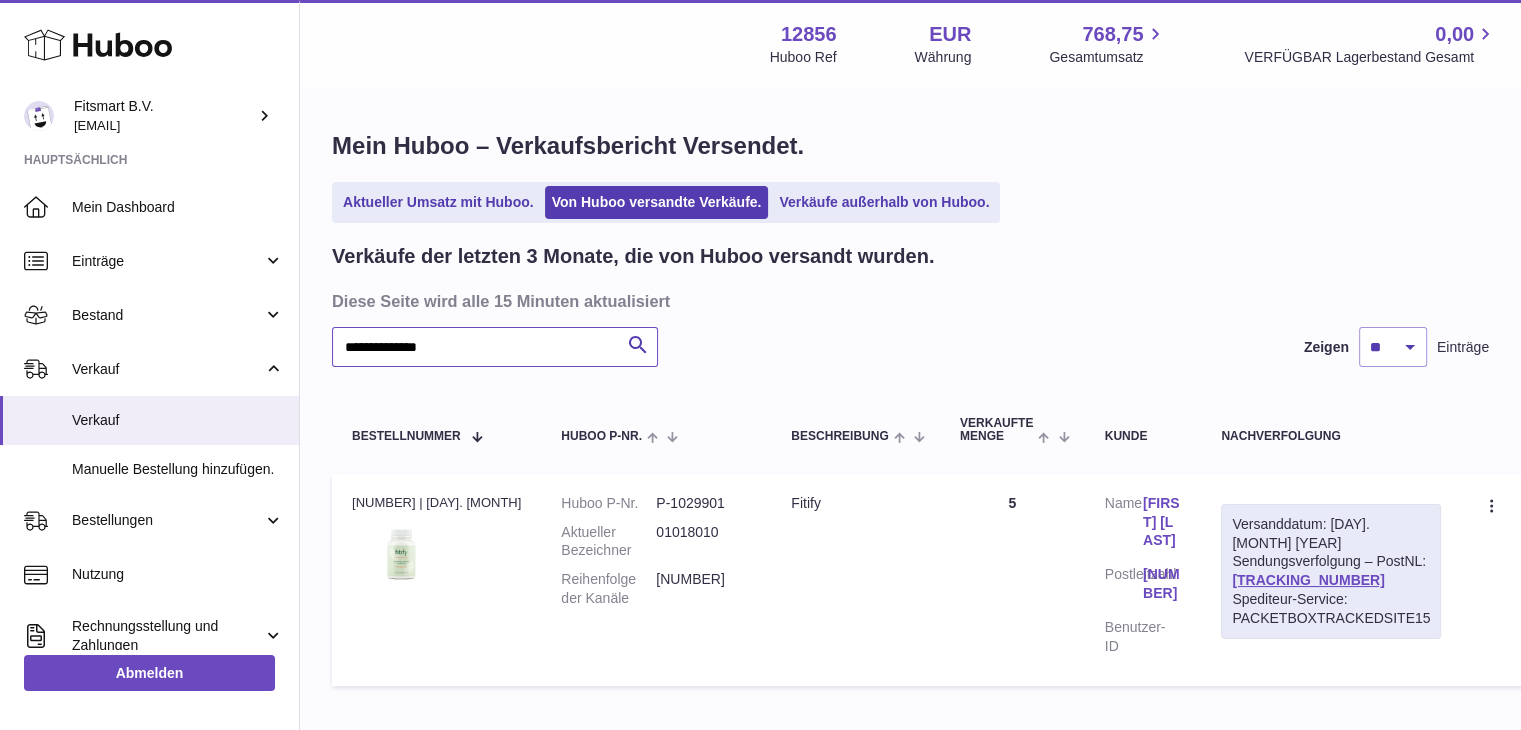 click on "**********" at bounding box center (495, 347) 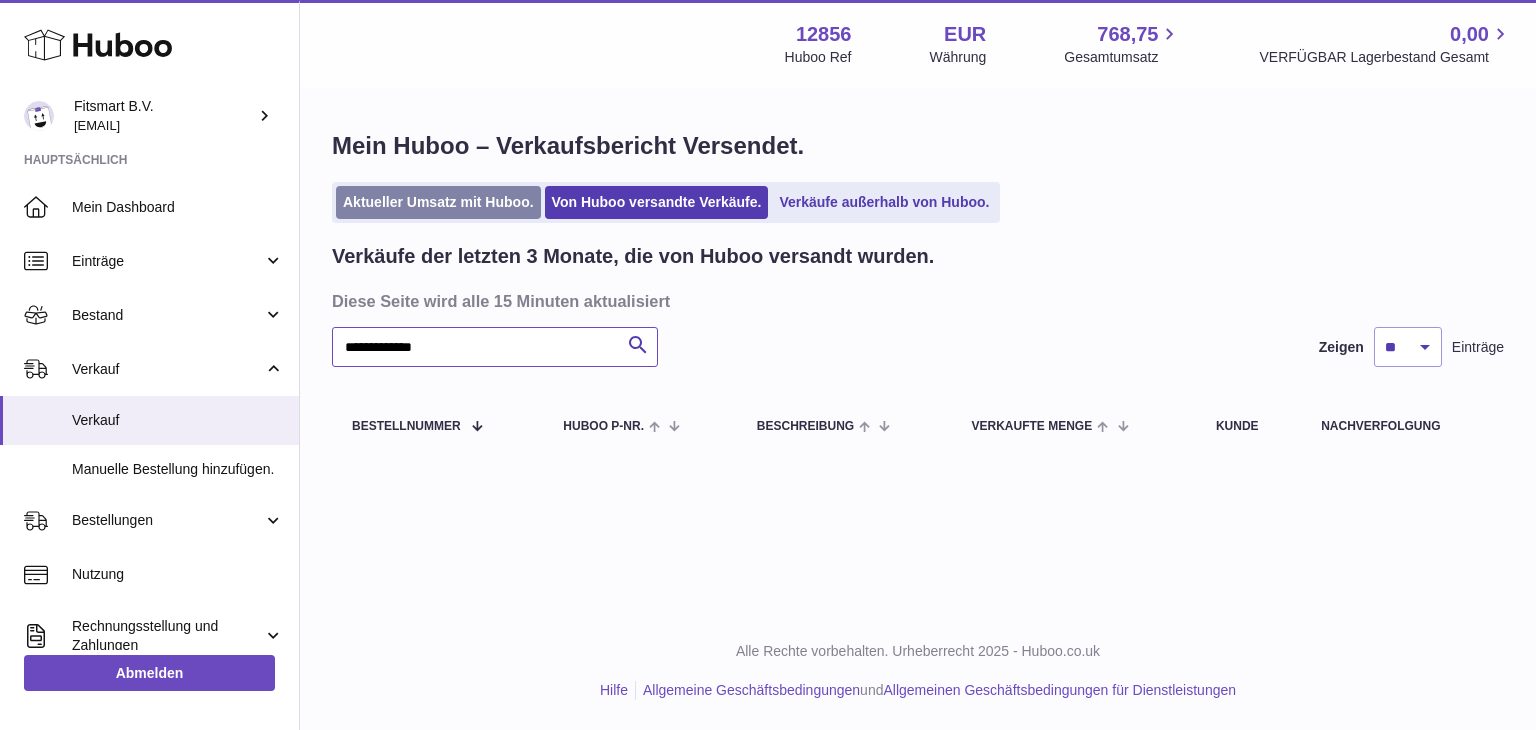 type on "**********" 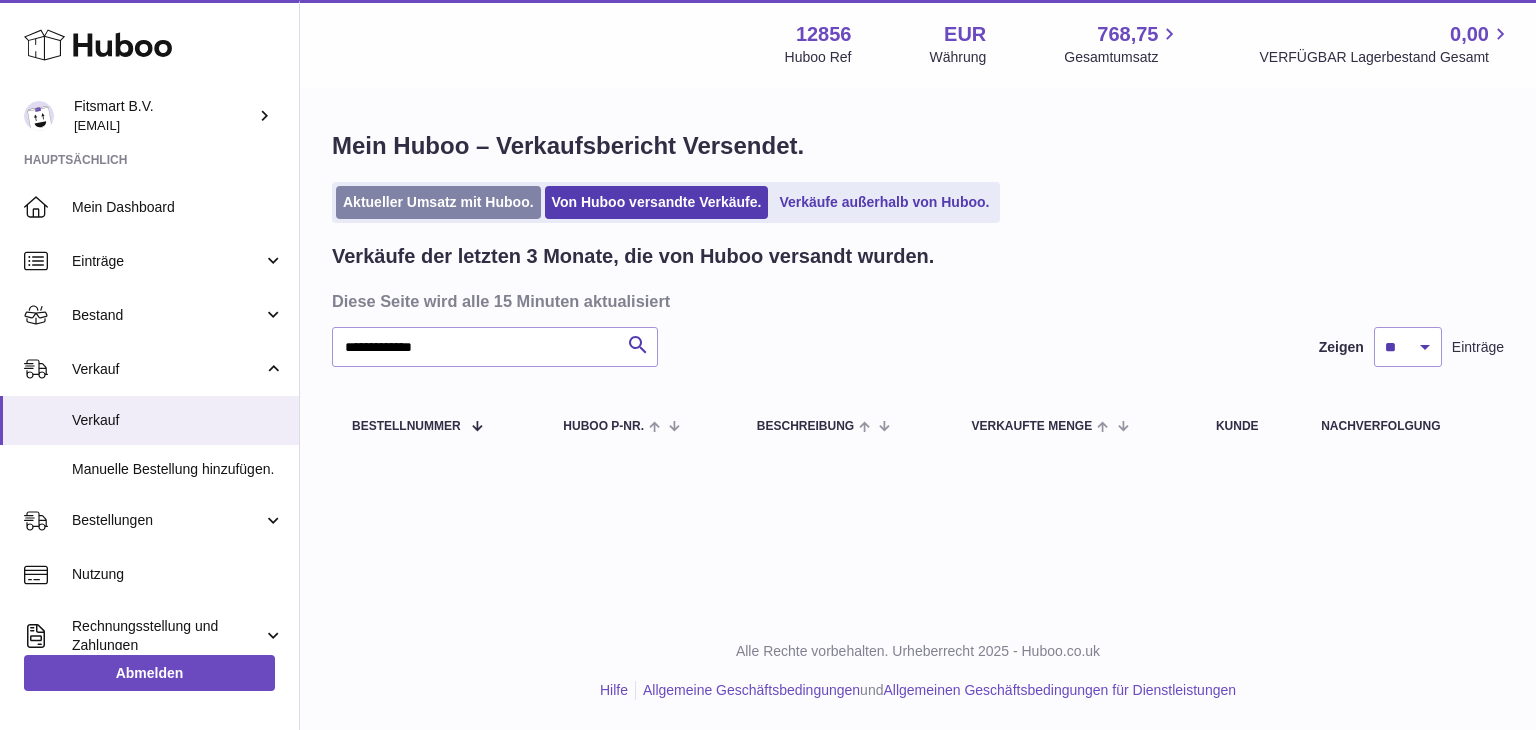 click on "Aktueller Umsatz mit Huboo." at bounding box center (438, 202) 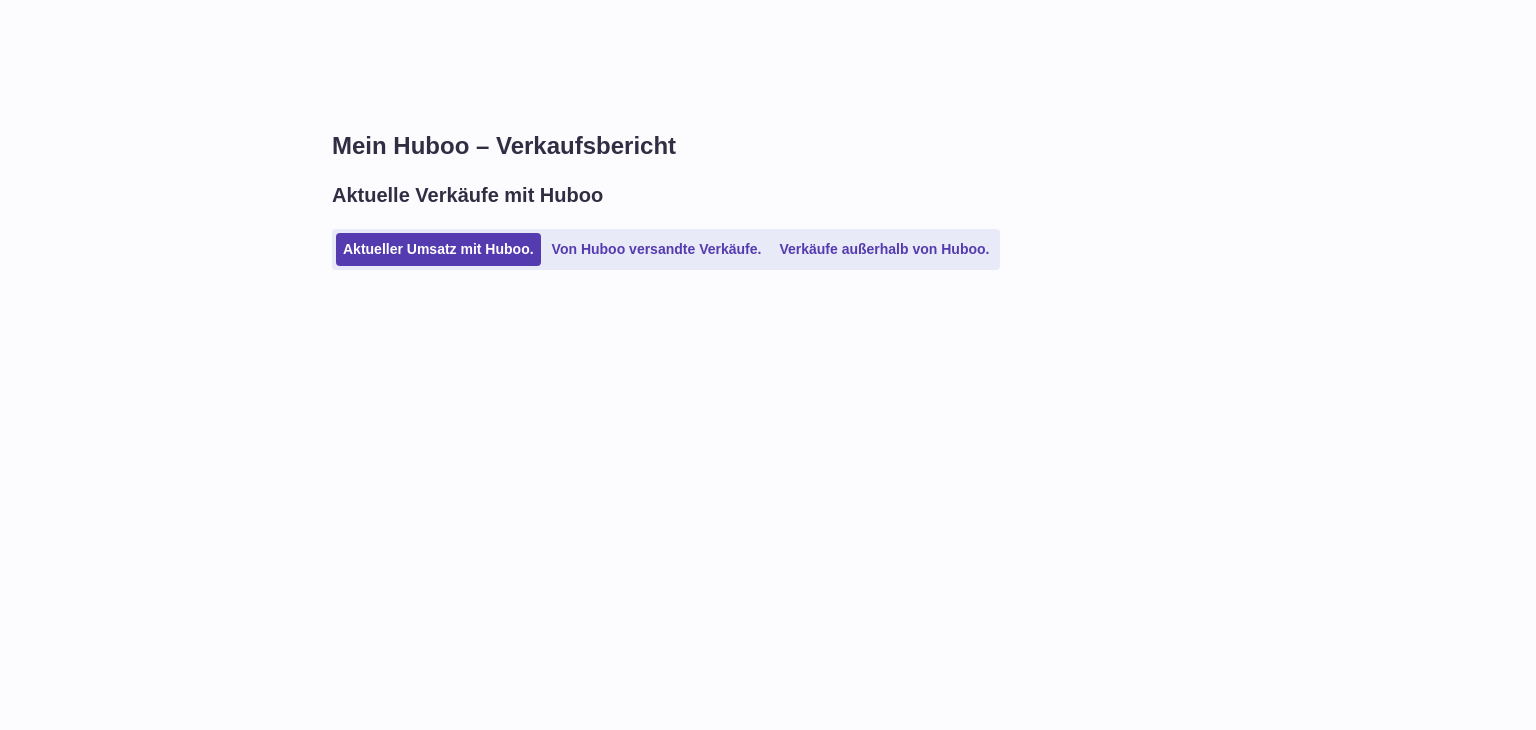 scroll, scrollTop: 0, scrollLeft: 0, axis: both 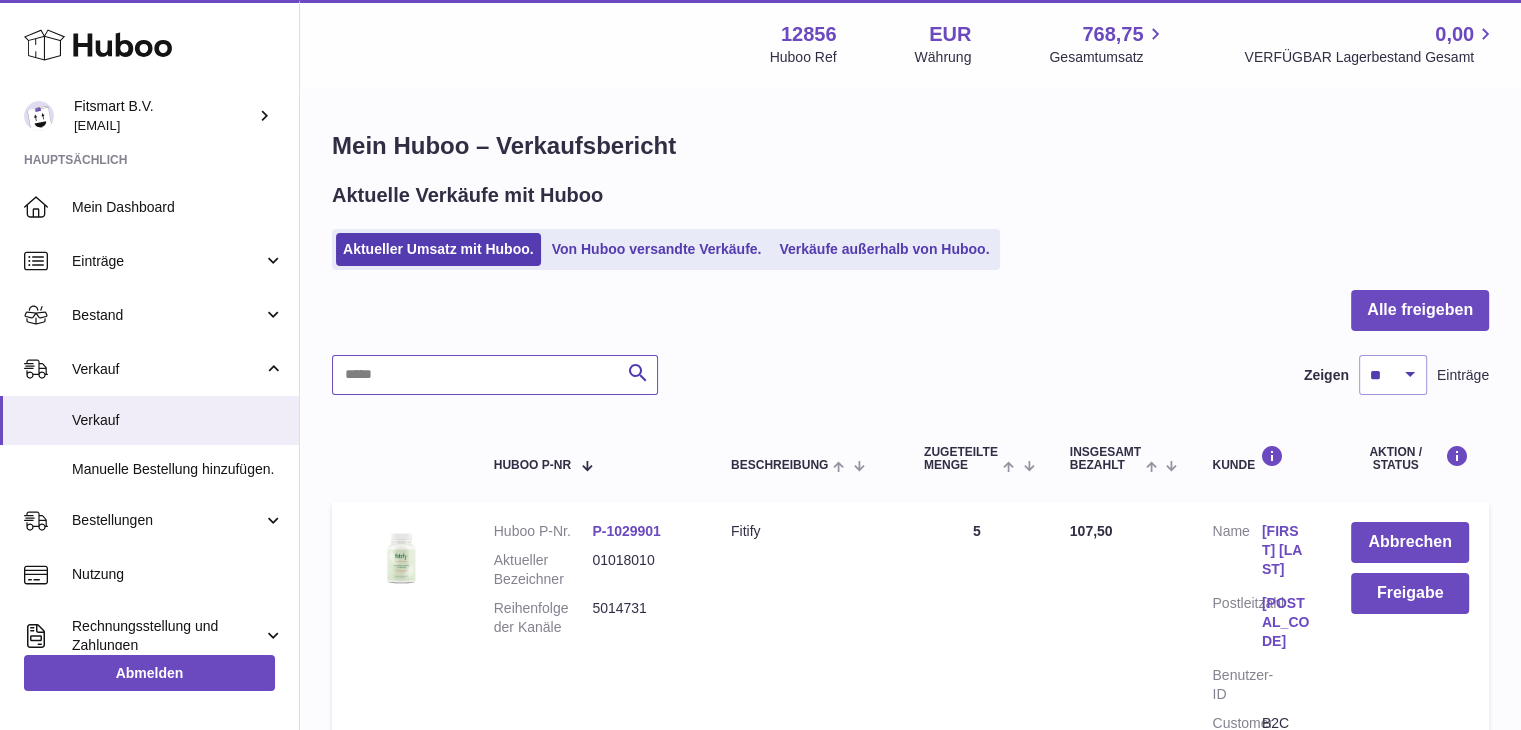 click at bounding box center (495, 375) 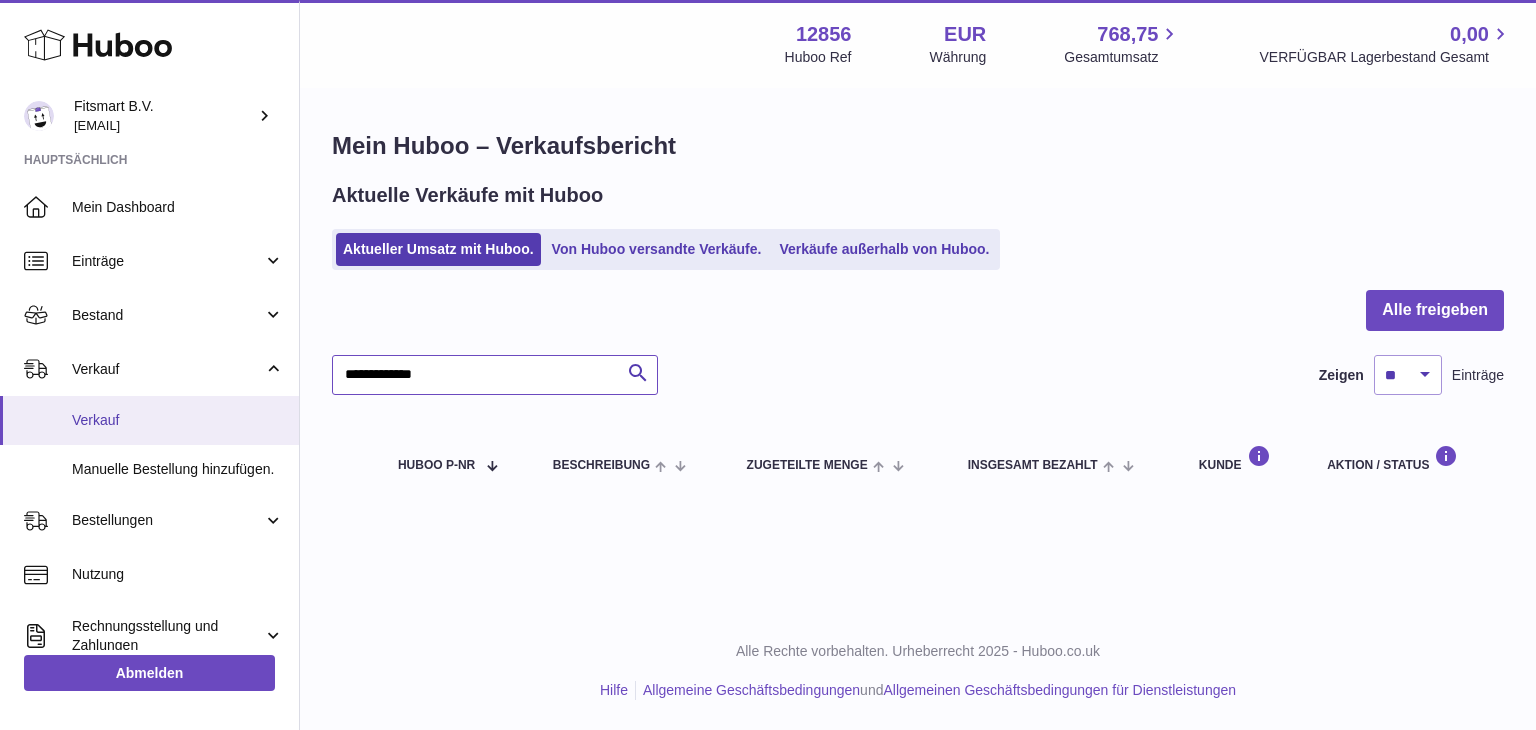 type on "**********" 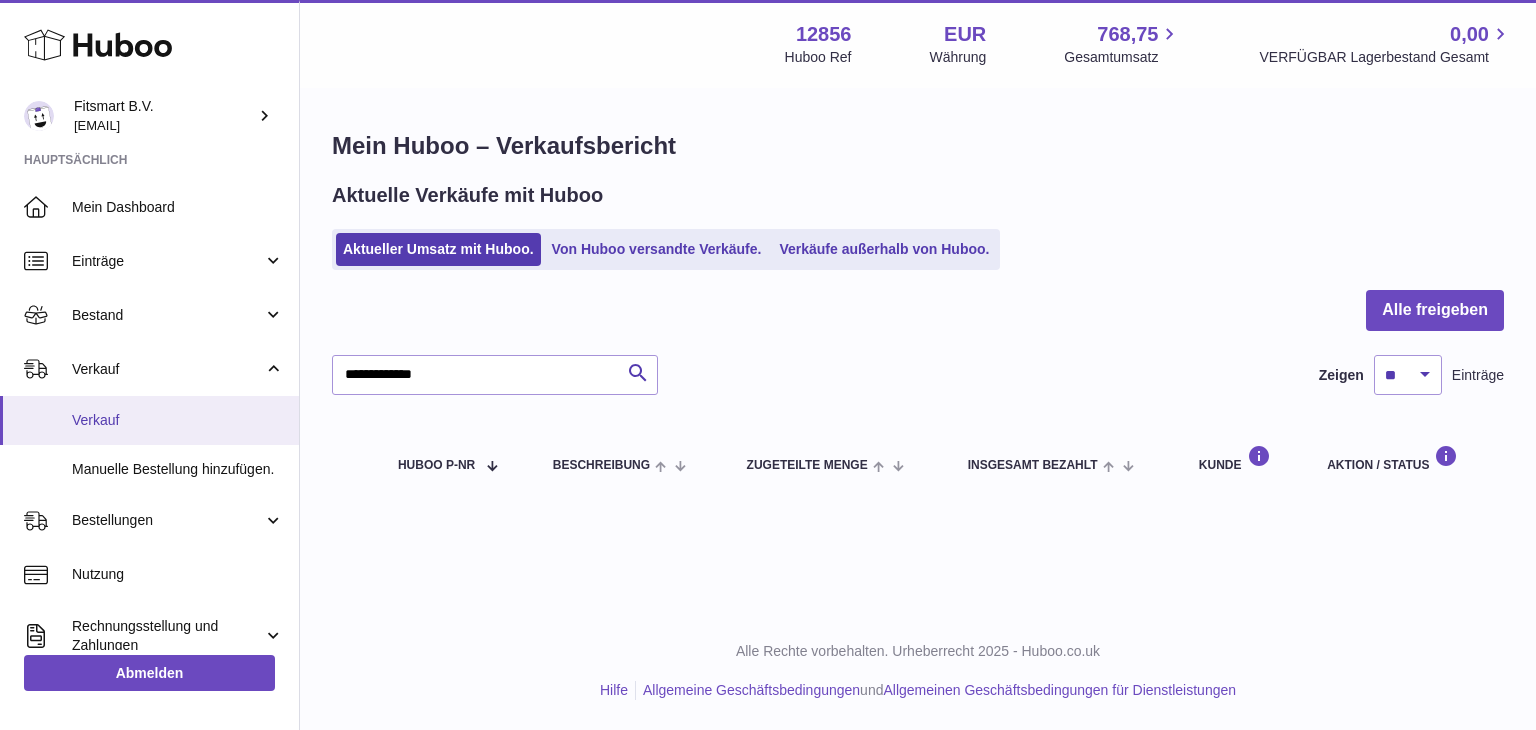 click on "Verkauf" at bounding box center (178, 420) 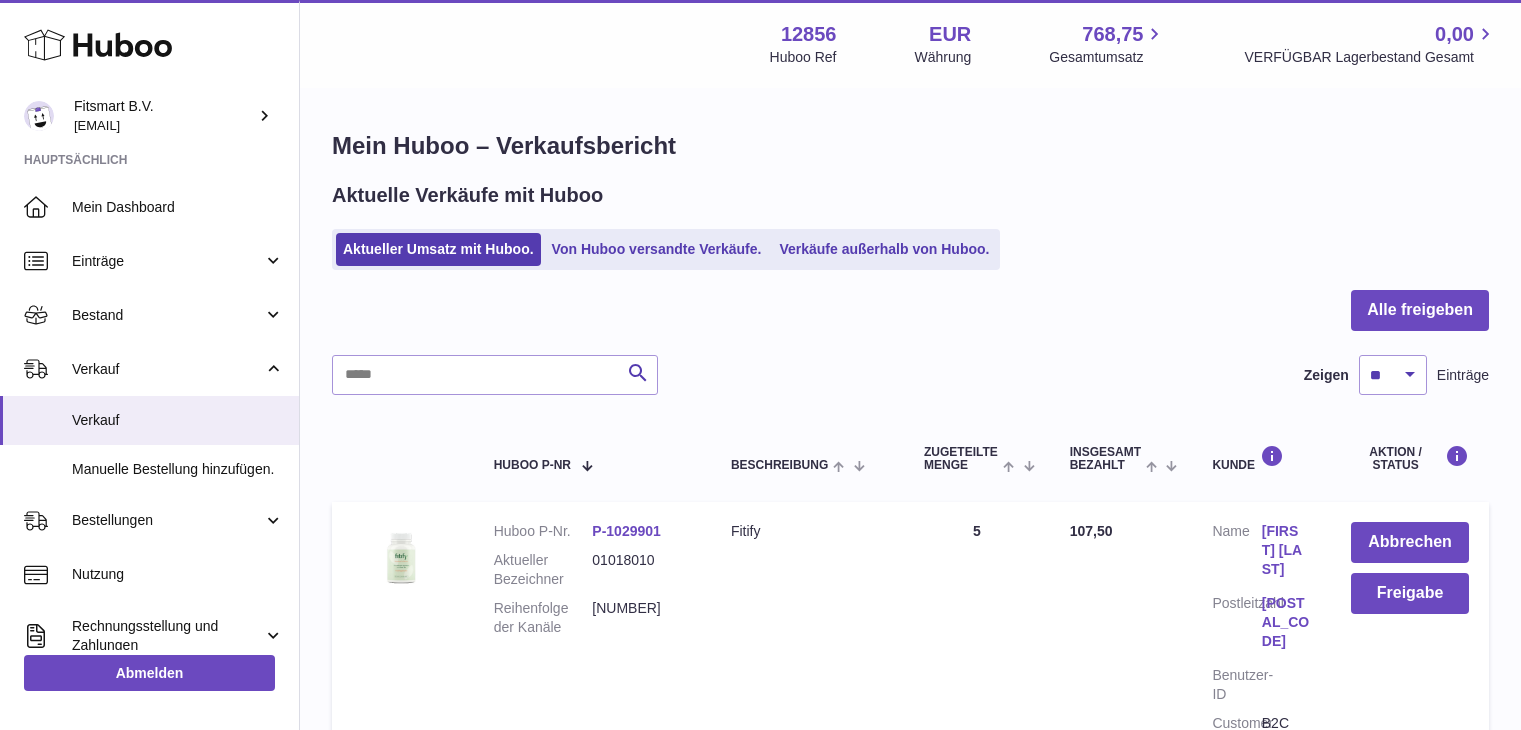 scroll, scrollTop: 0, scrollLeft: 0, axis: both 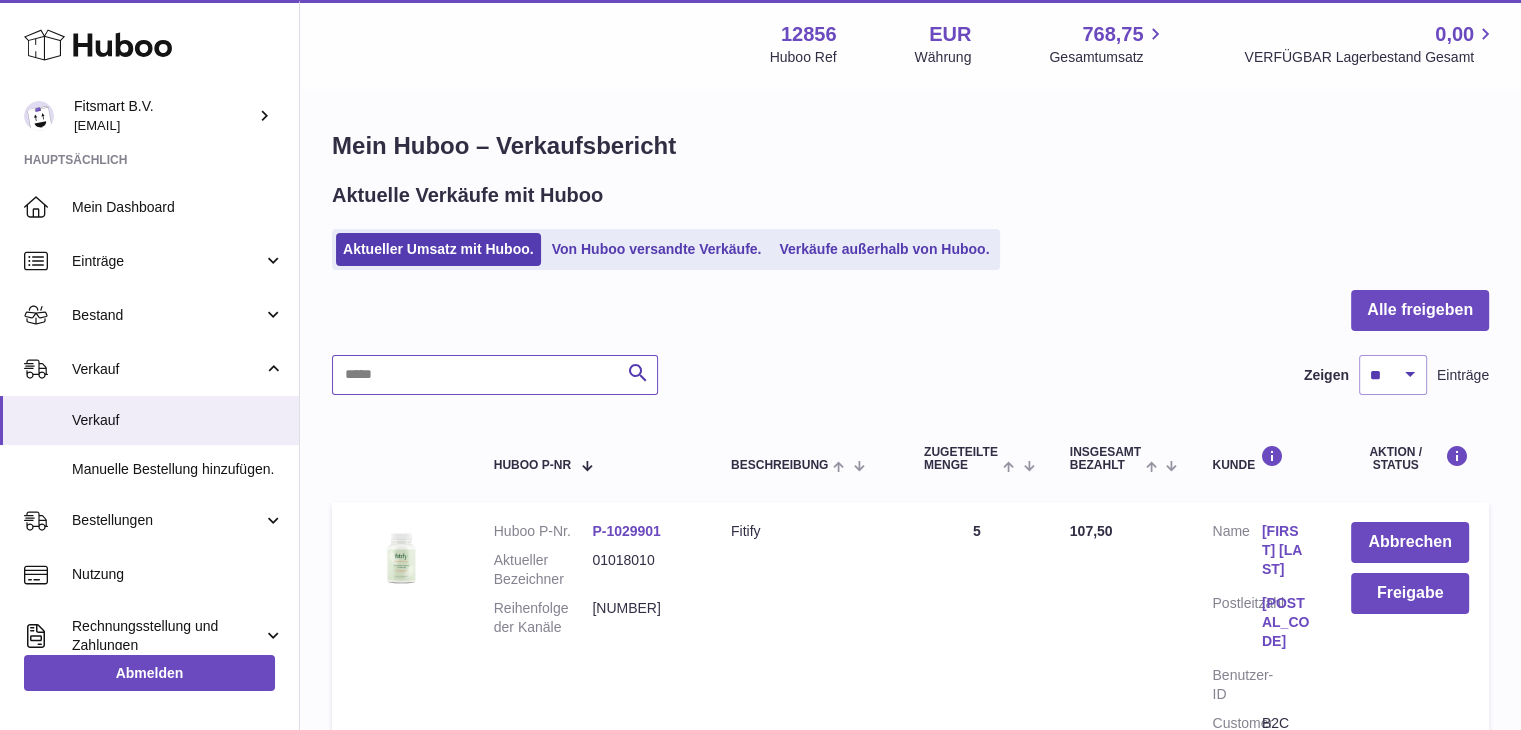 click at bounding box center [495, 375] 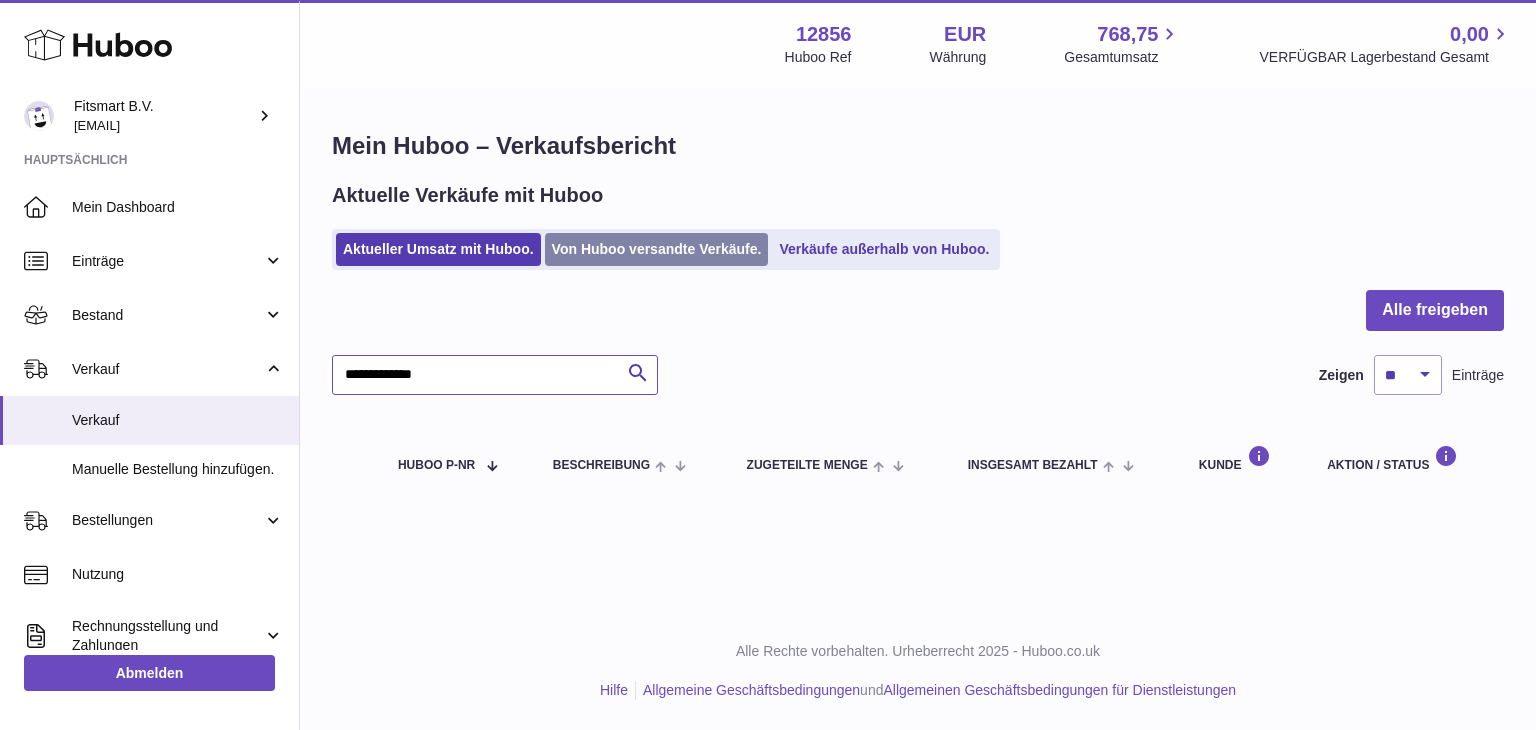 type on "**********" 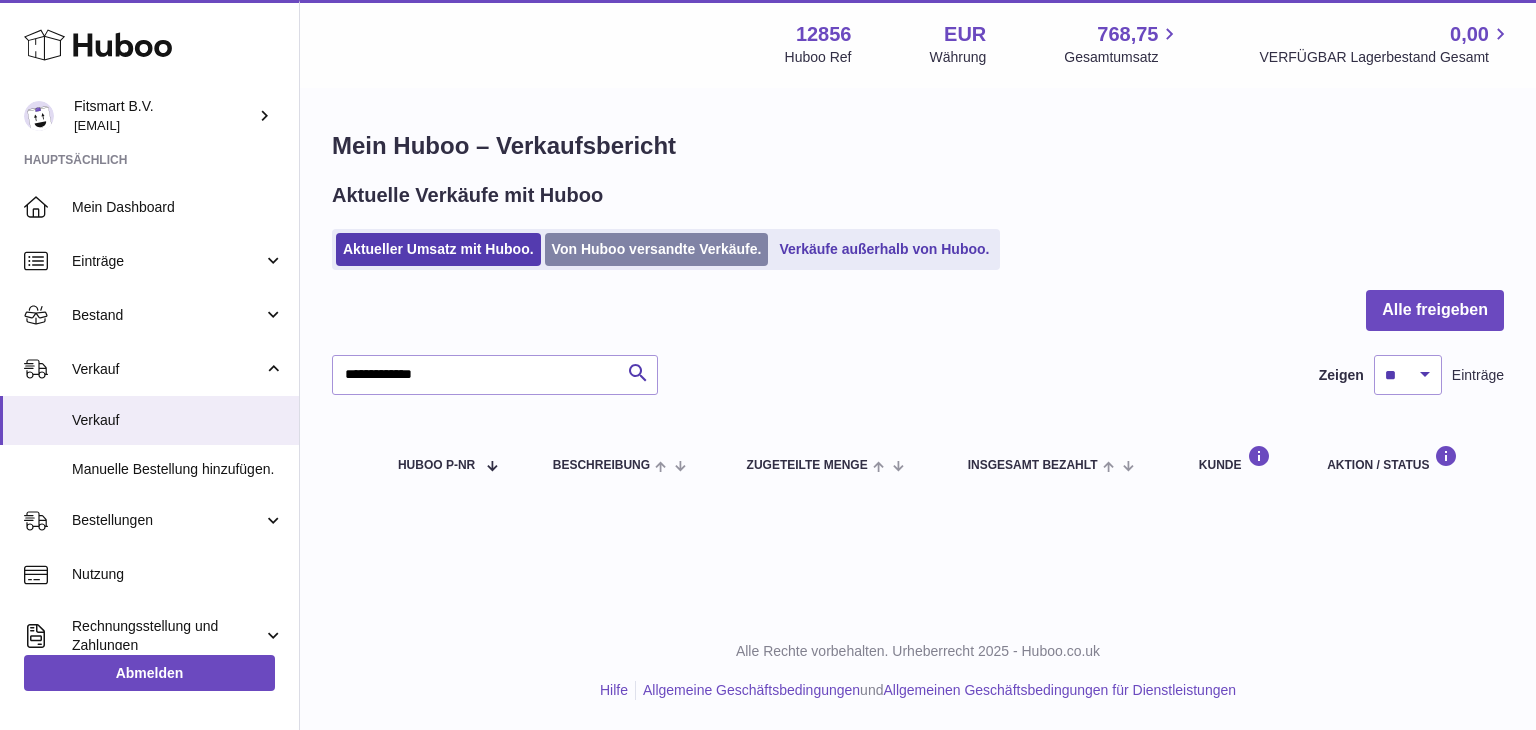 click on "Von Huboo versandte Verkäufe." at bounding box center (657, 249) 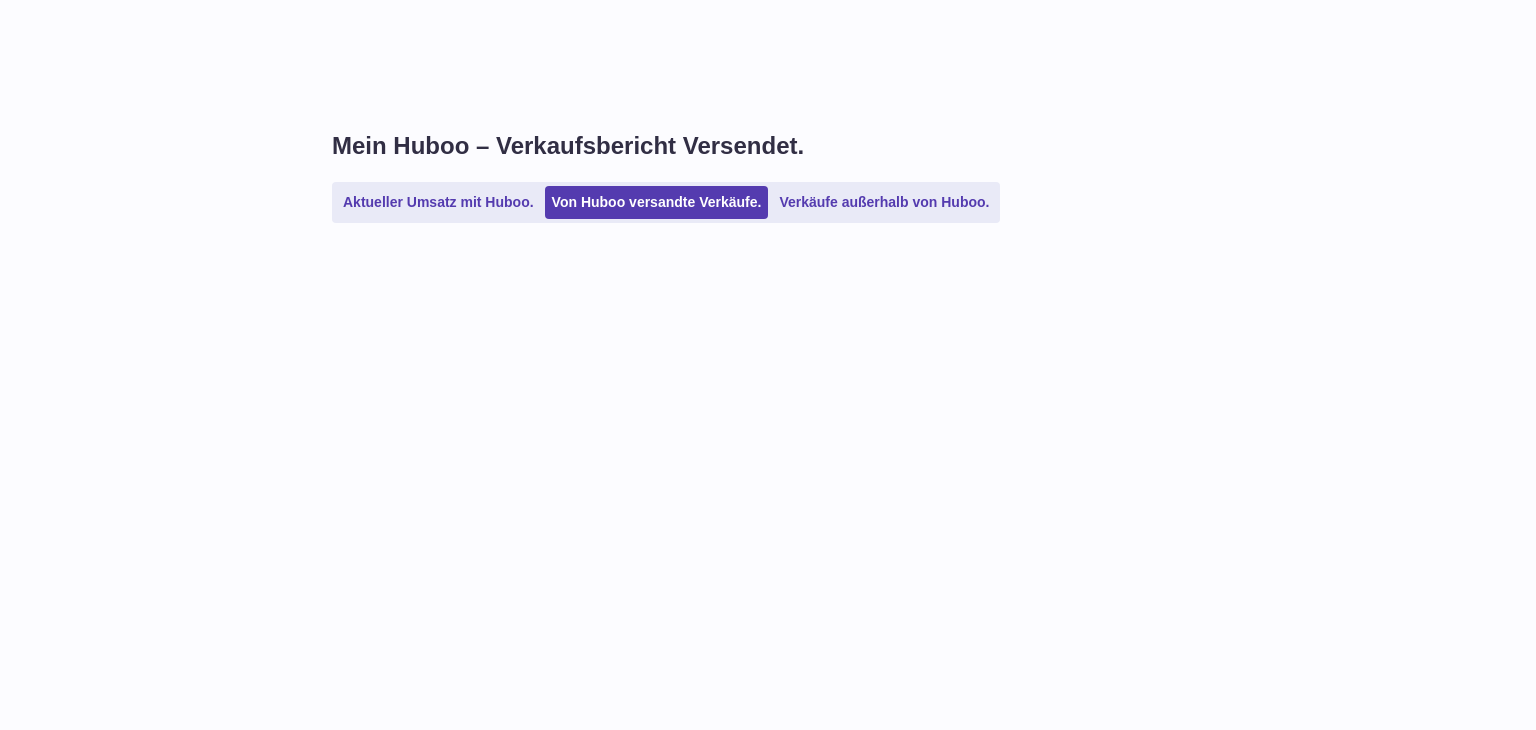 scroll, scrollTop: 0, scrollLeft: 0, axis: both 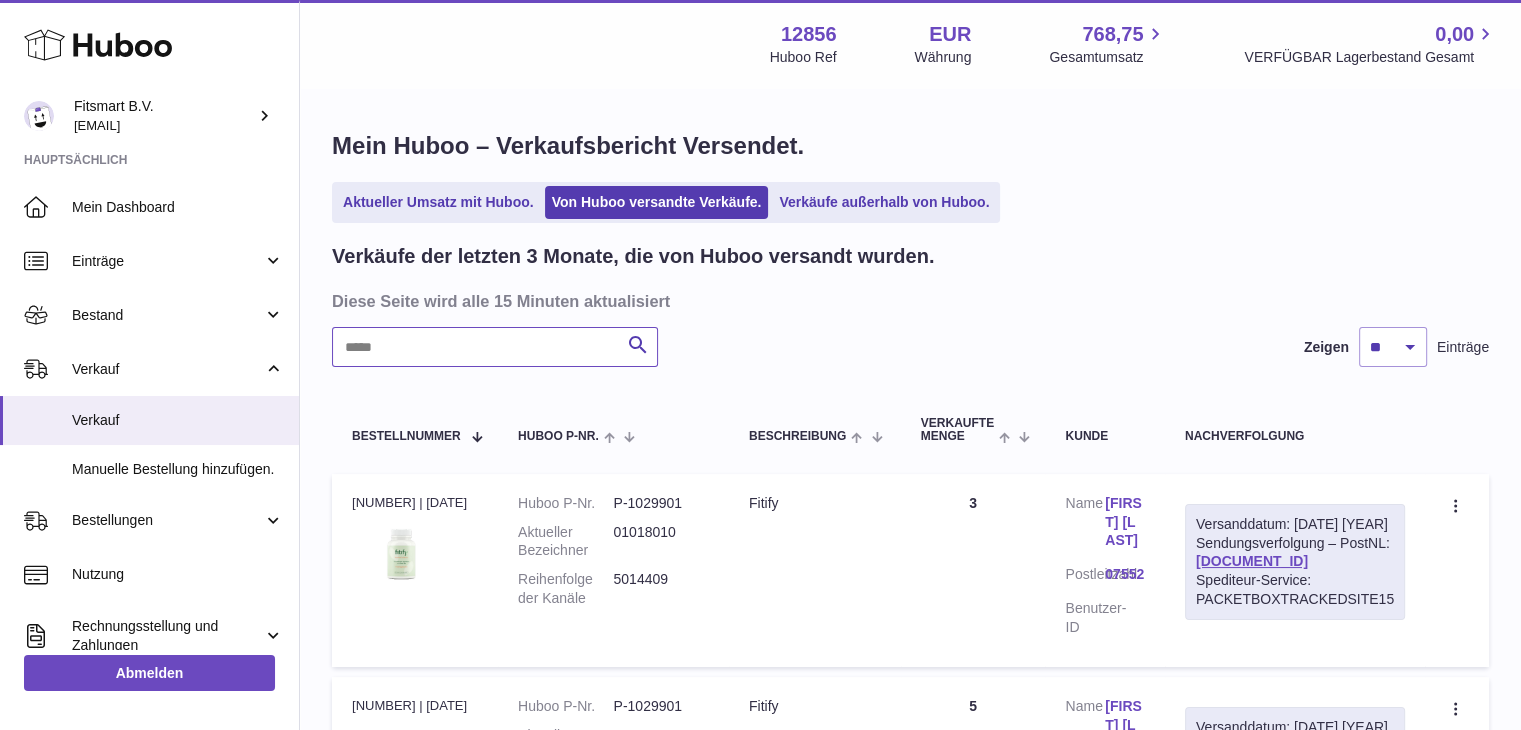 click at bounding box center [495, 347] 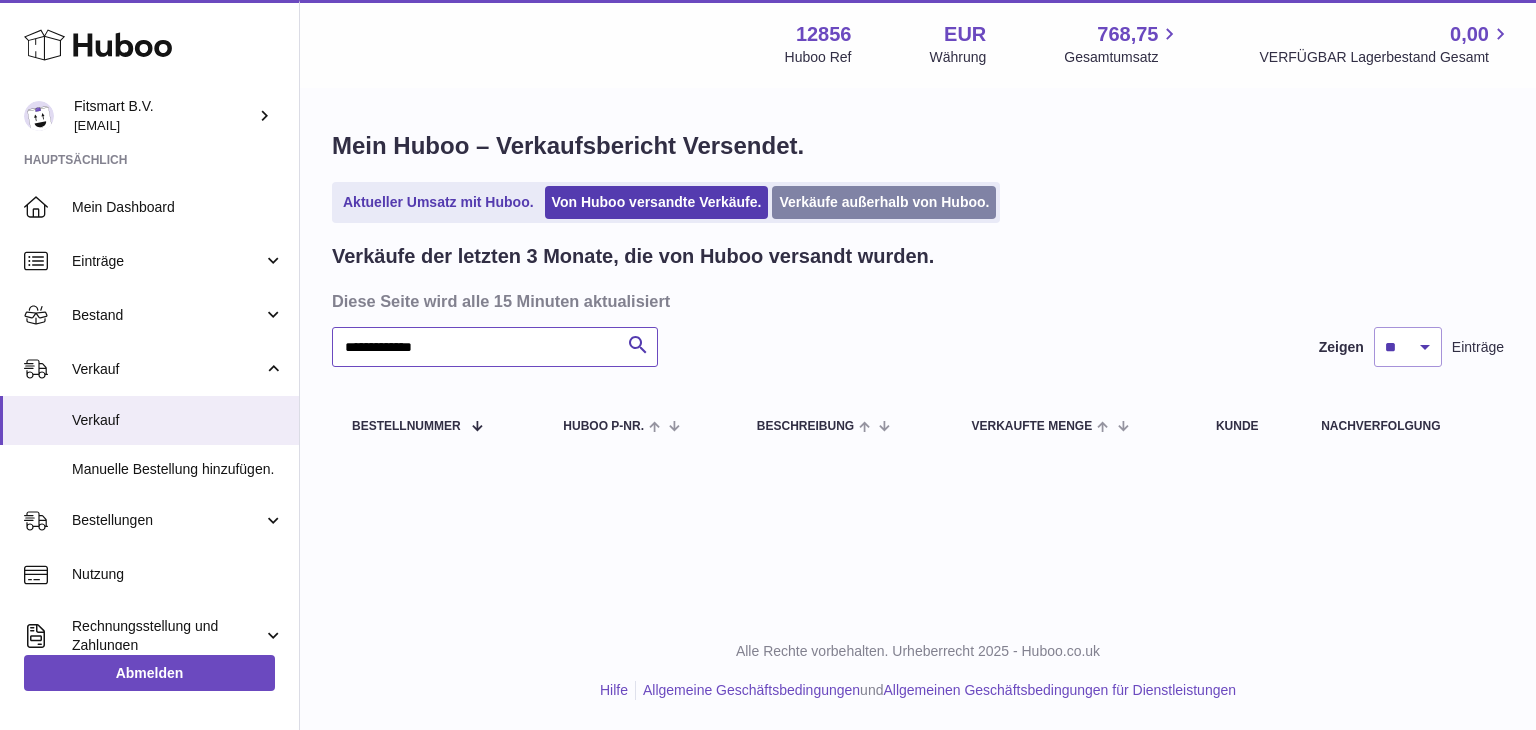 type on "**********" 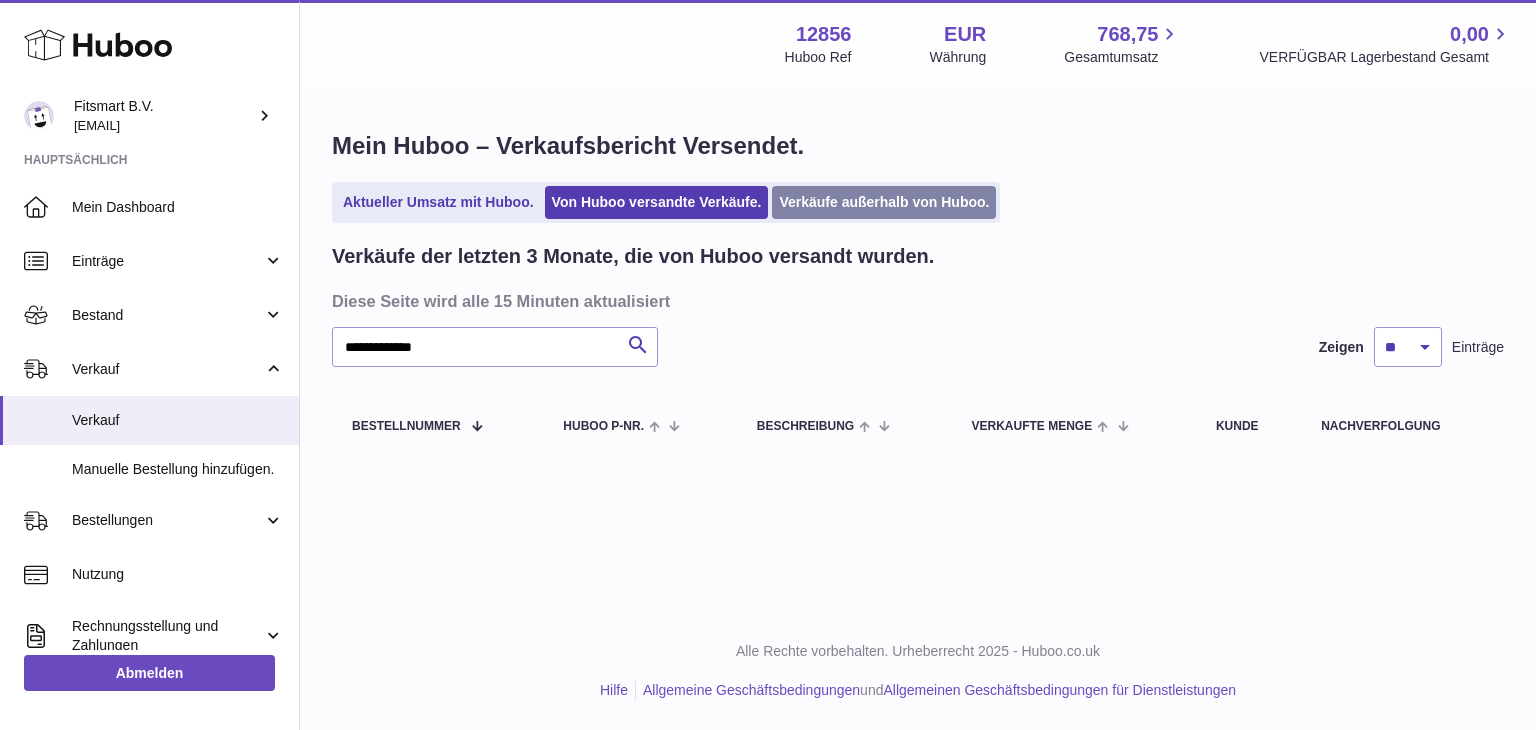 click on "Verkäufe außerhalb von Huboo." at bounding box center [884, 202] 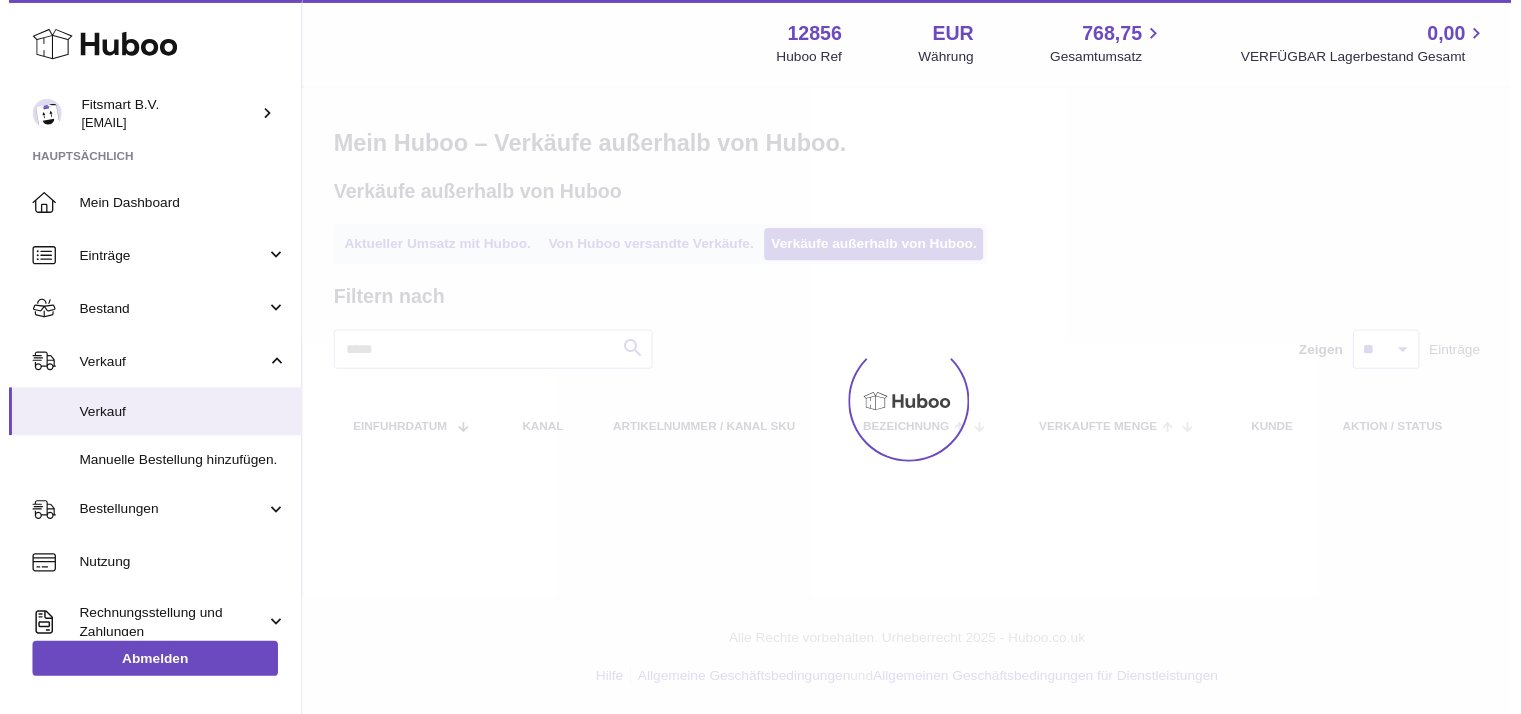 scroll, scrollTop: 0, scrollLeft: 0, axis: both 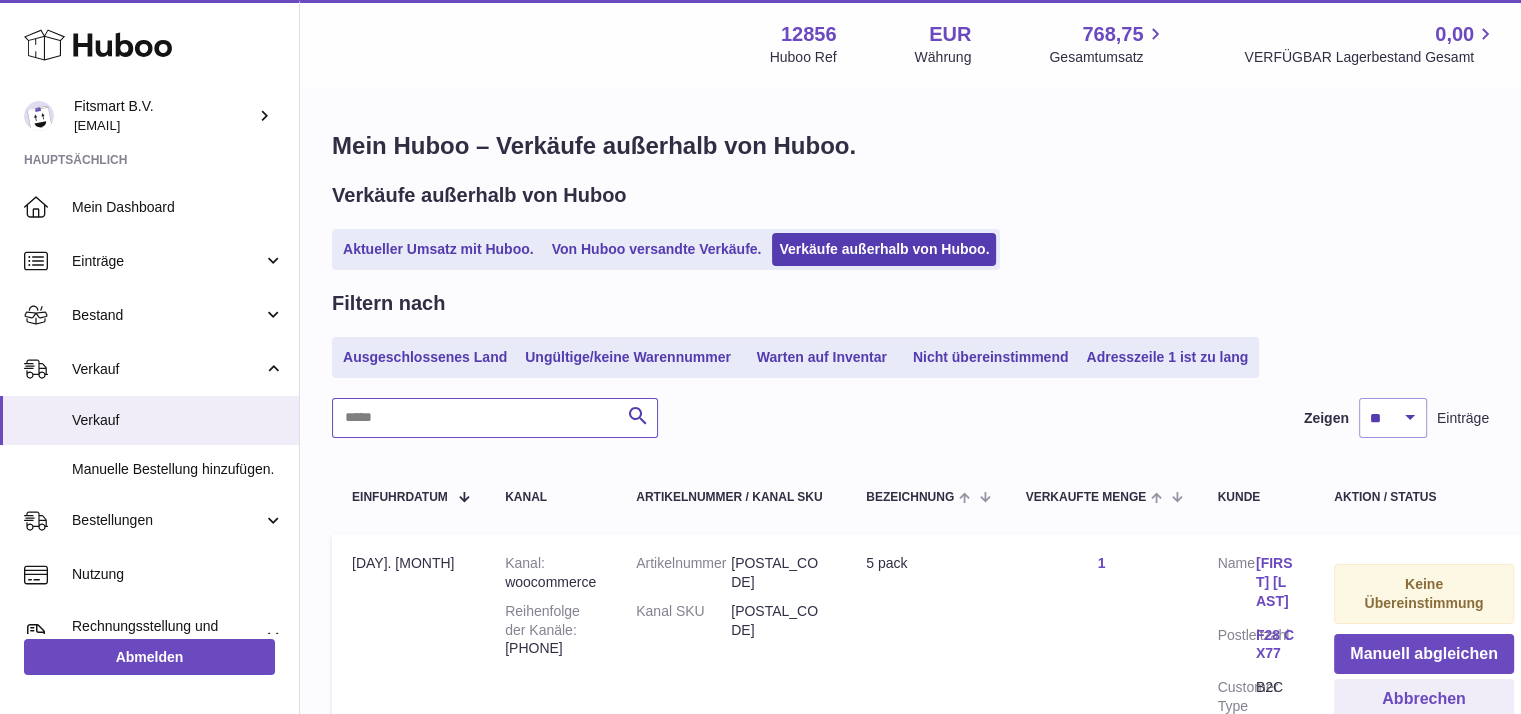 click at bounding box center [495, 418] 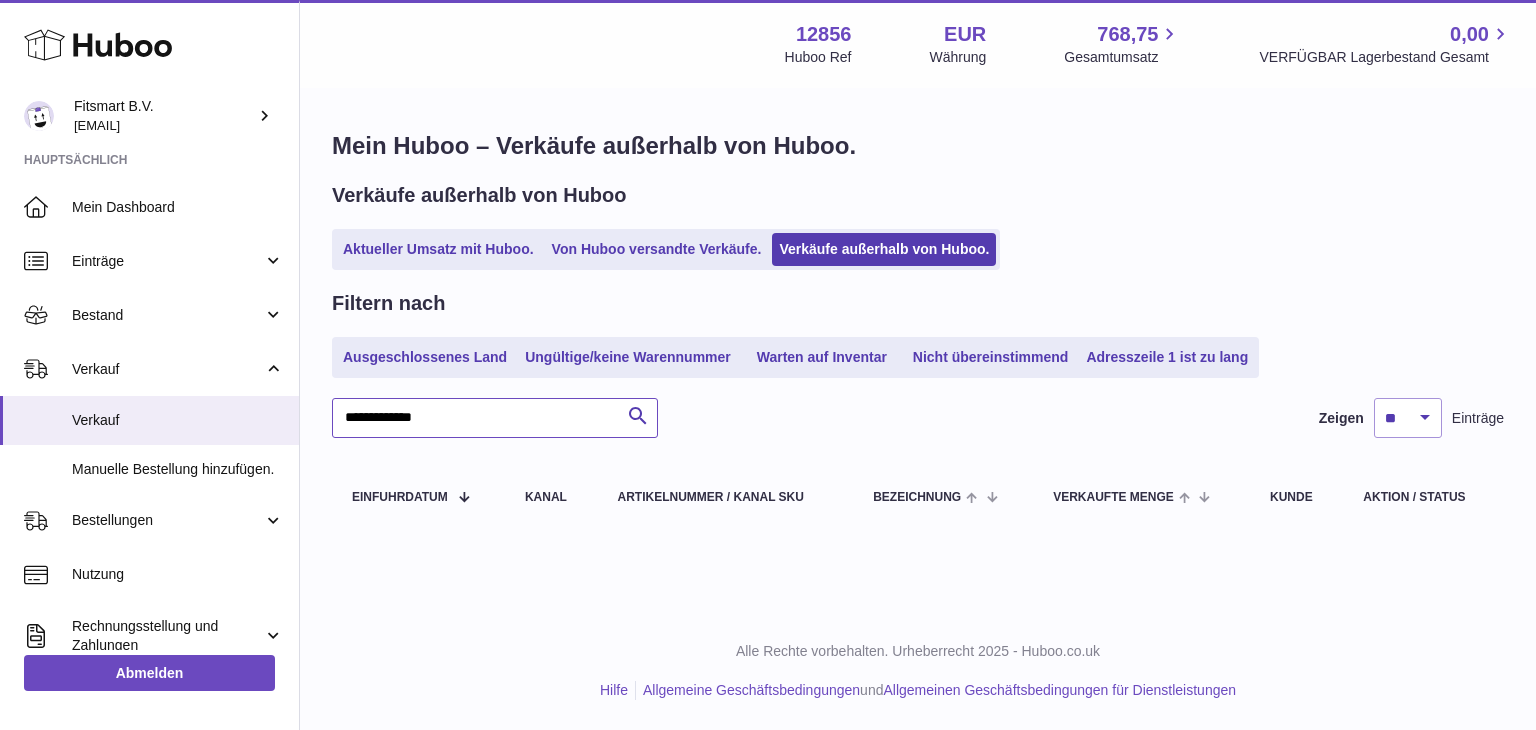 type on "**********" 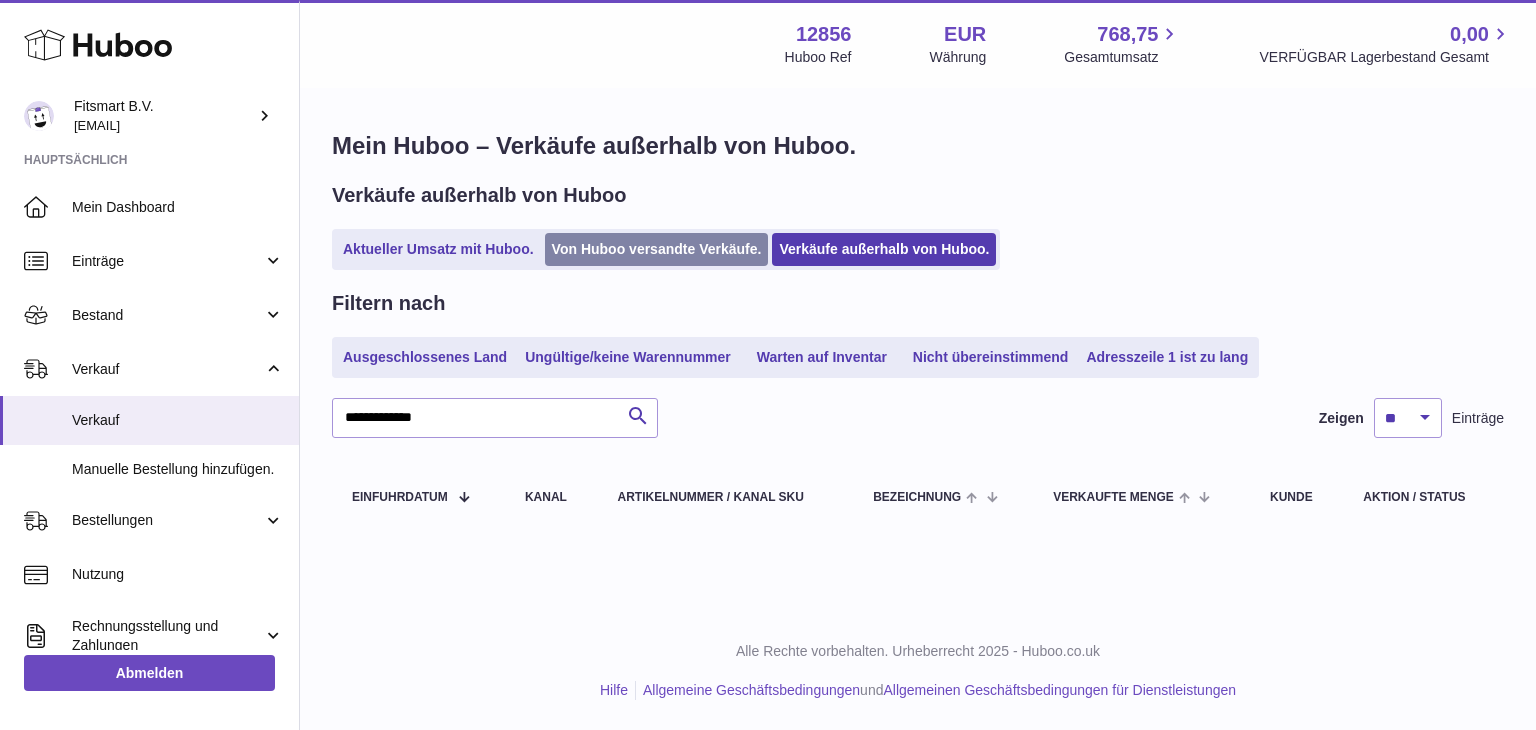 click on "Von Huboo versandte Verkäufe." at bounding box center [657, 249] 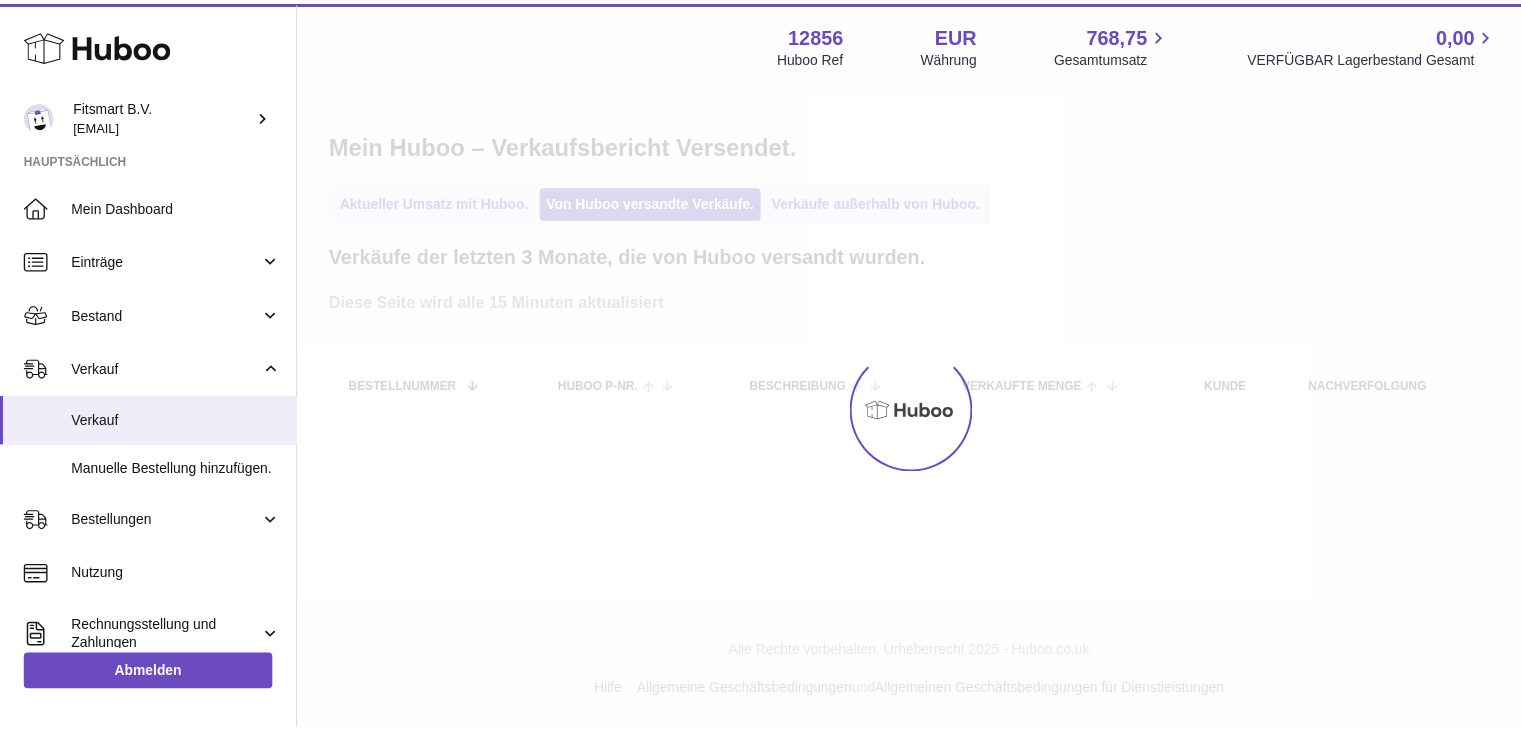 scroll, scrollTop: 0, scrollLeft: 0, axis: both 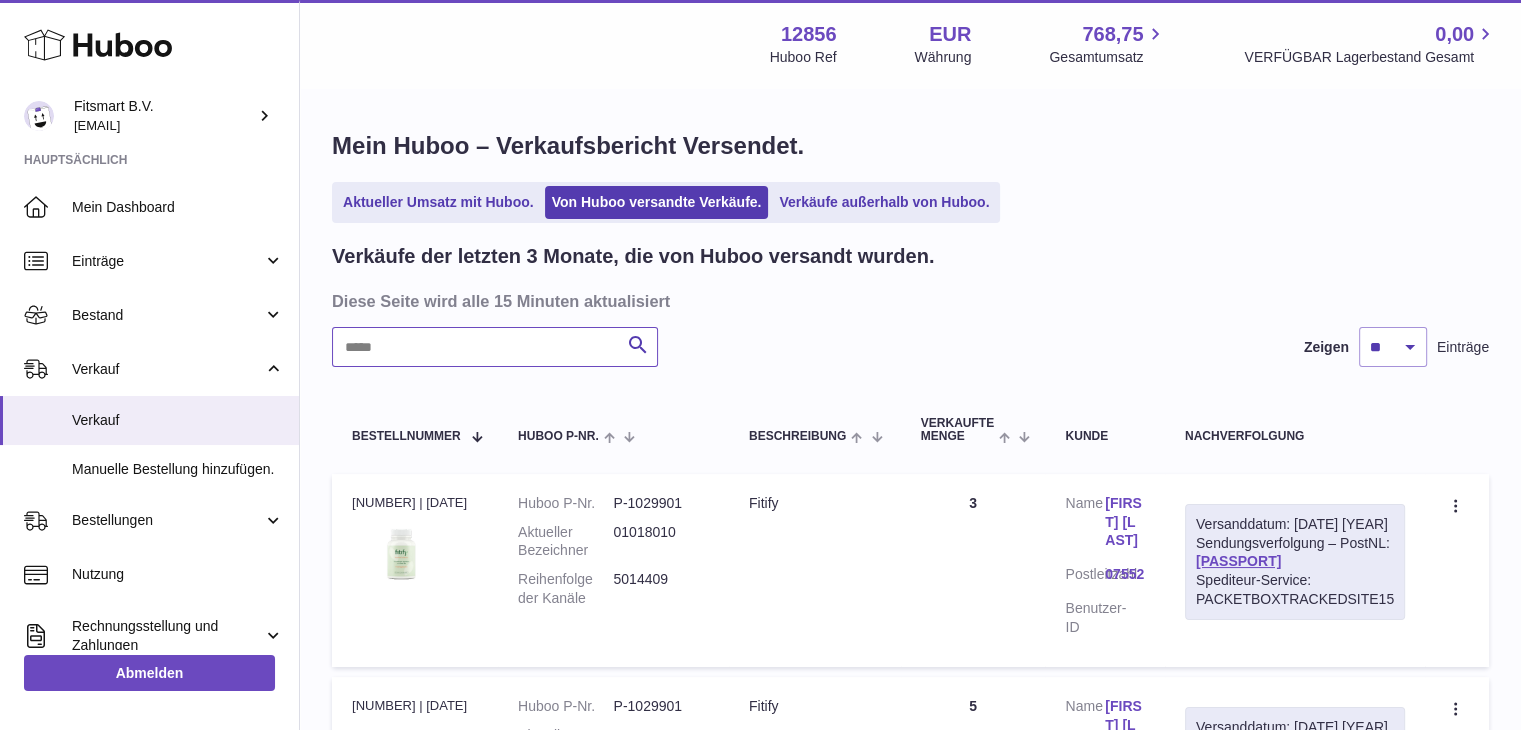 click at bounding box center (495, 347) 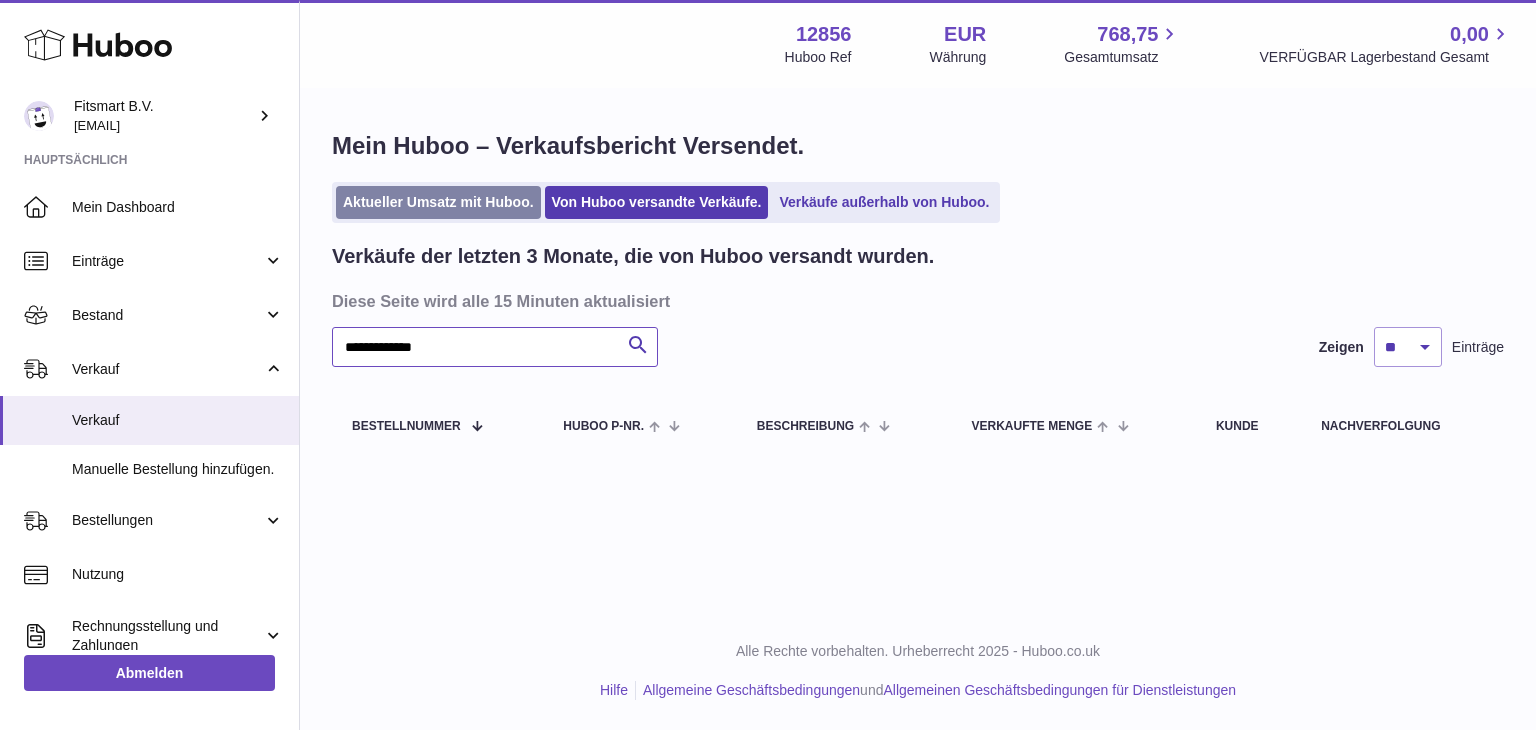 type on "**********" 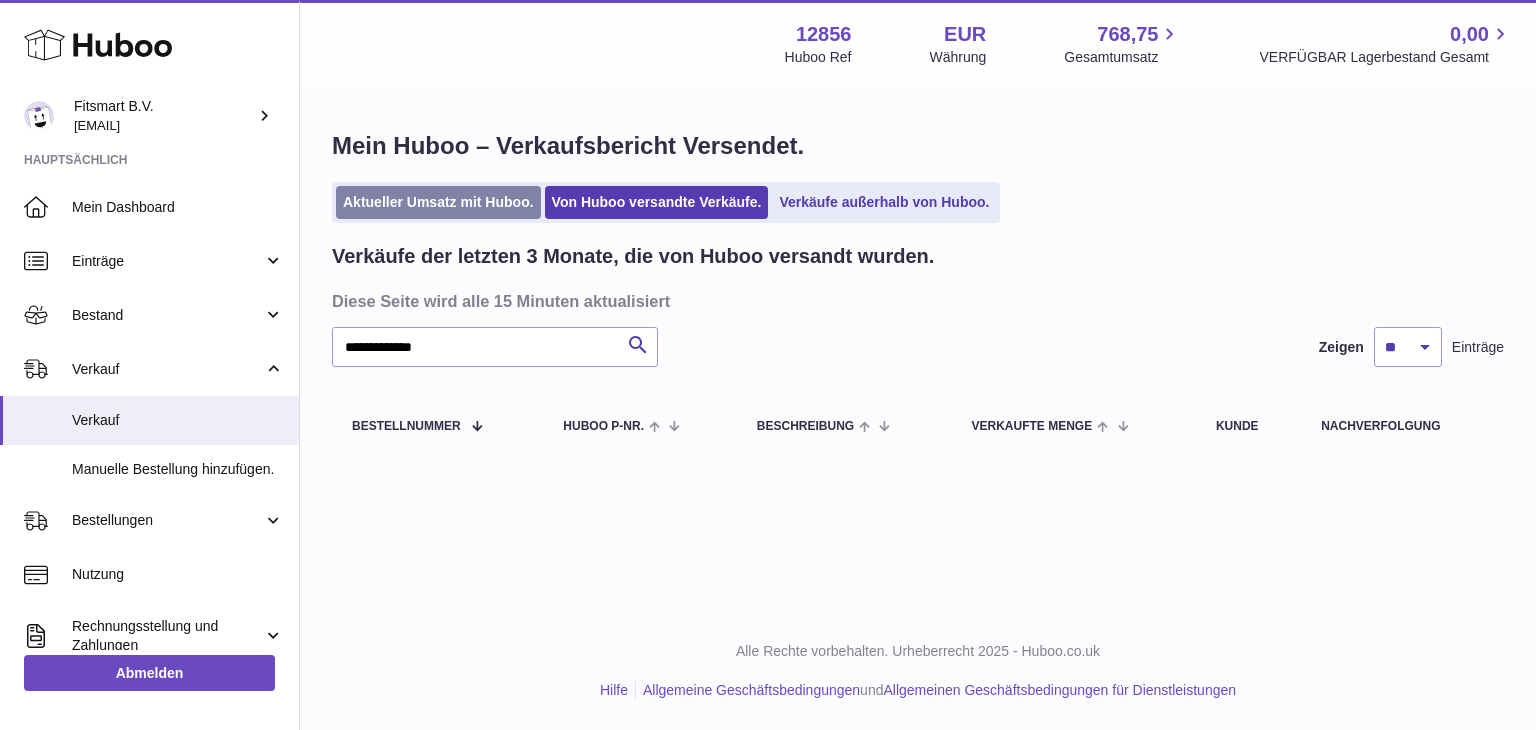click on "Aktueller Umsatz mit Huboo." at bounding box center (438, 202) 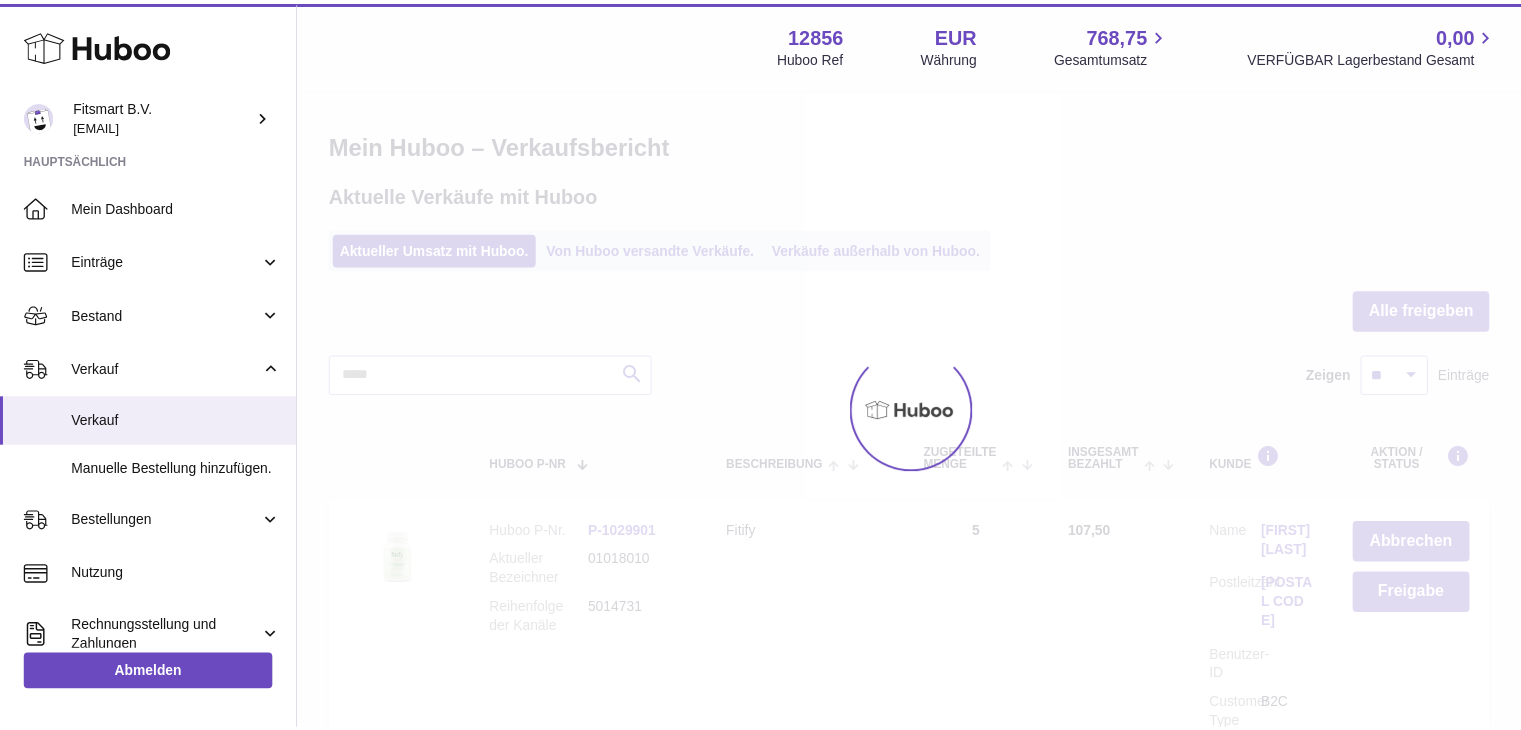 scroll, scrollTop: 0, scrollLeft: 0, axis: both 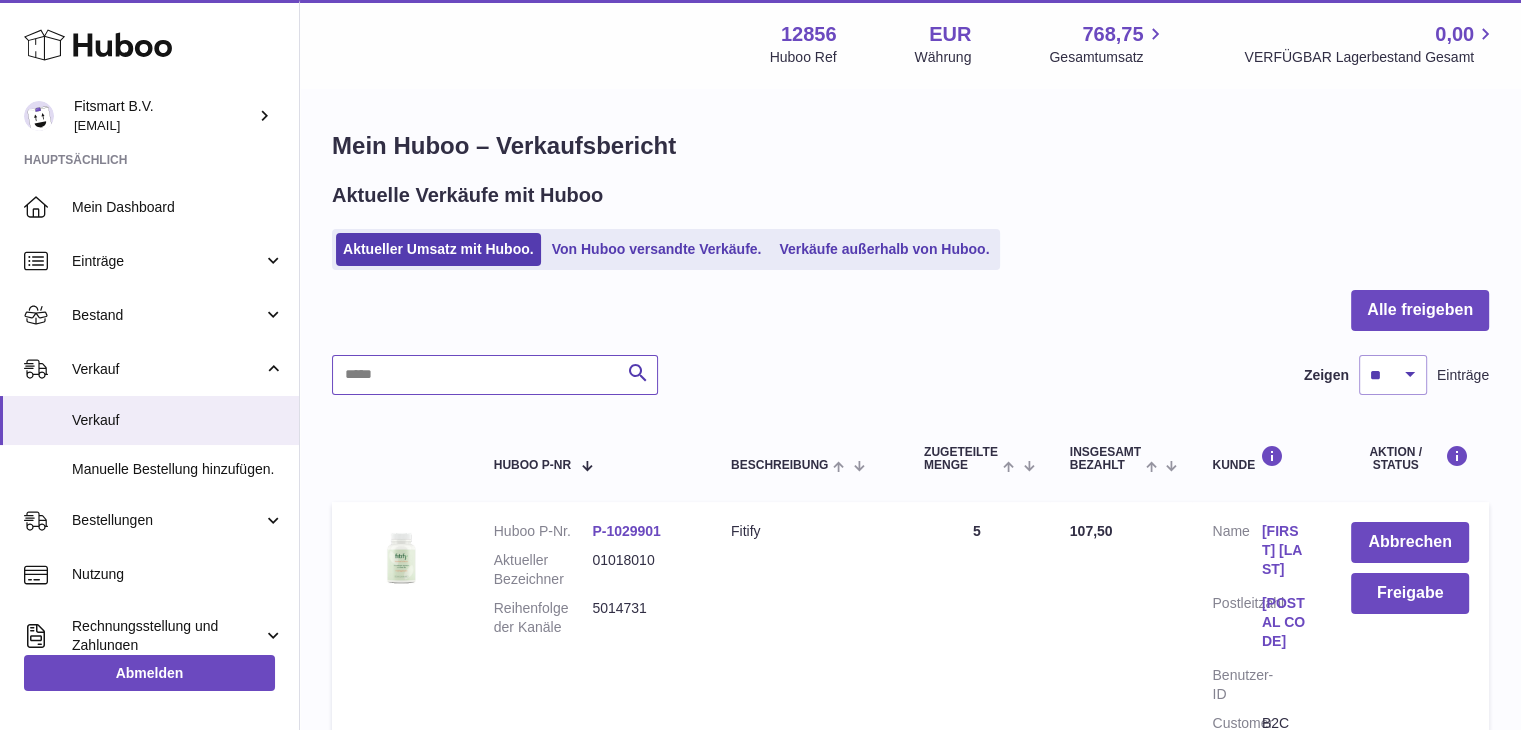 click at bounding box center [495, 375] 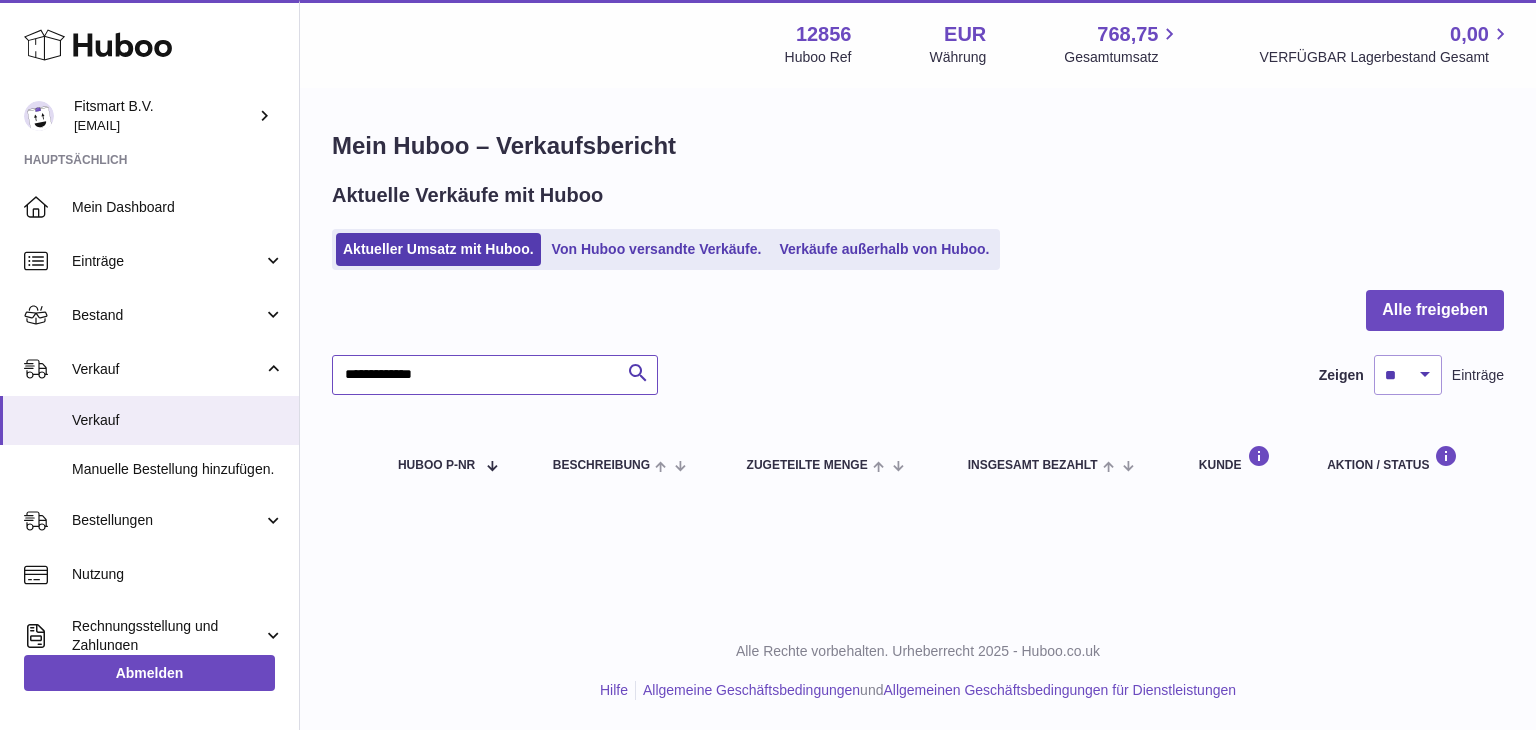 type on "**********" 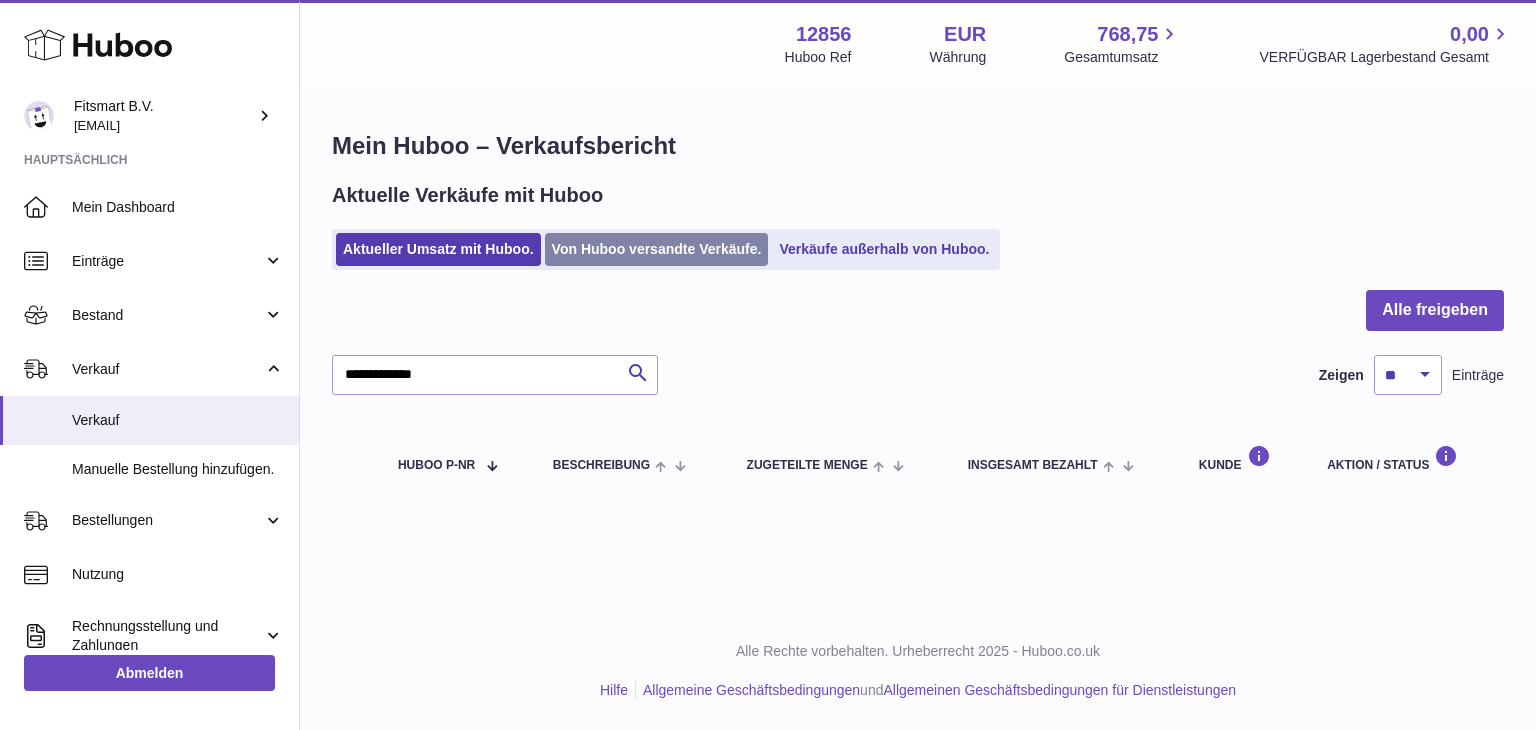 click on "Von Huboo versandte Verkäufe." at bounding box center [657, 249] 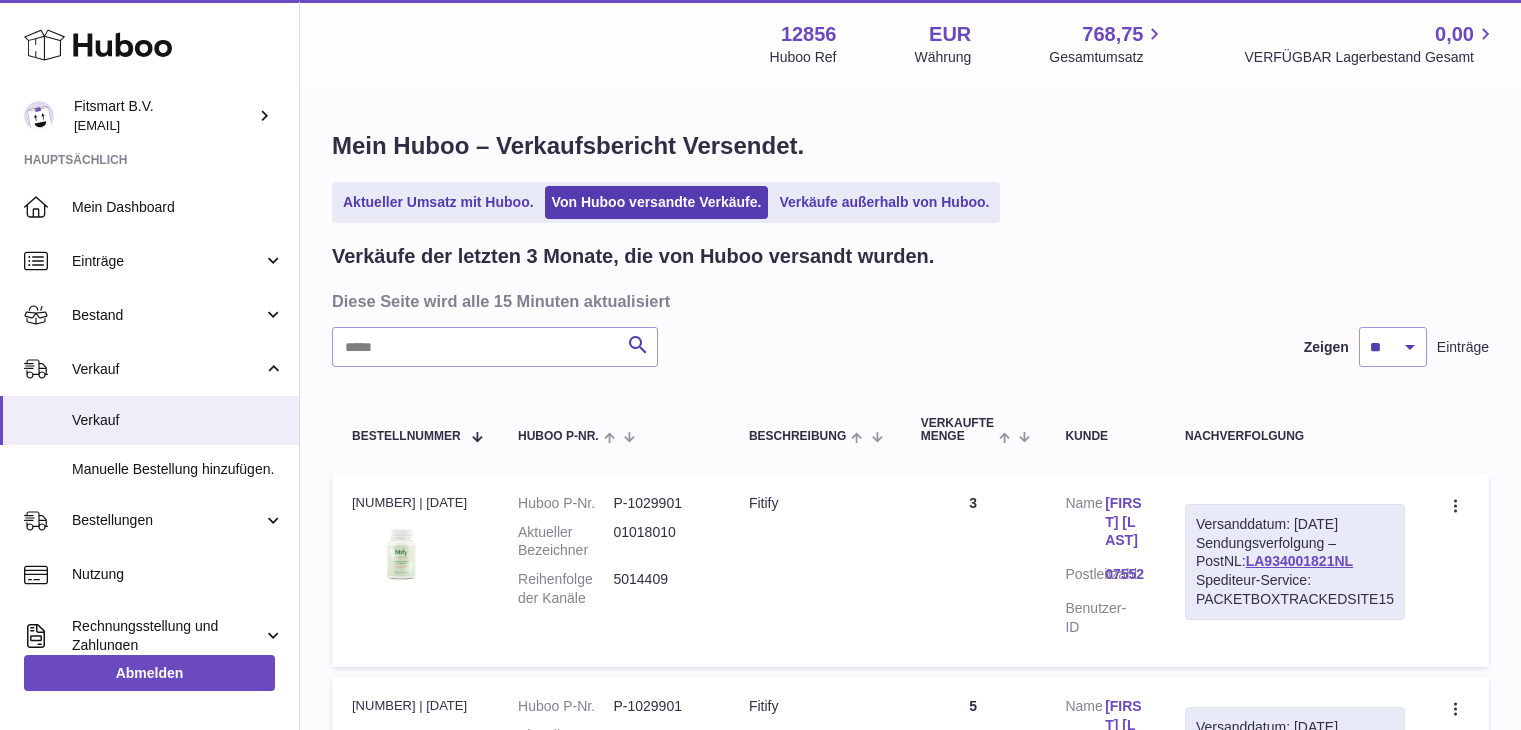 scroll, scrollTop: 0, scrollLeft: 0, axis: both 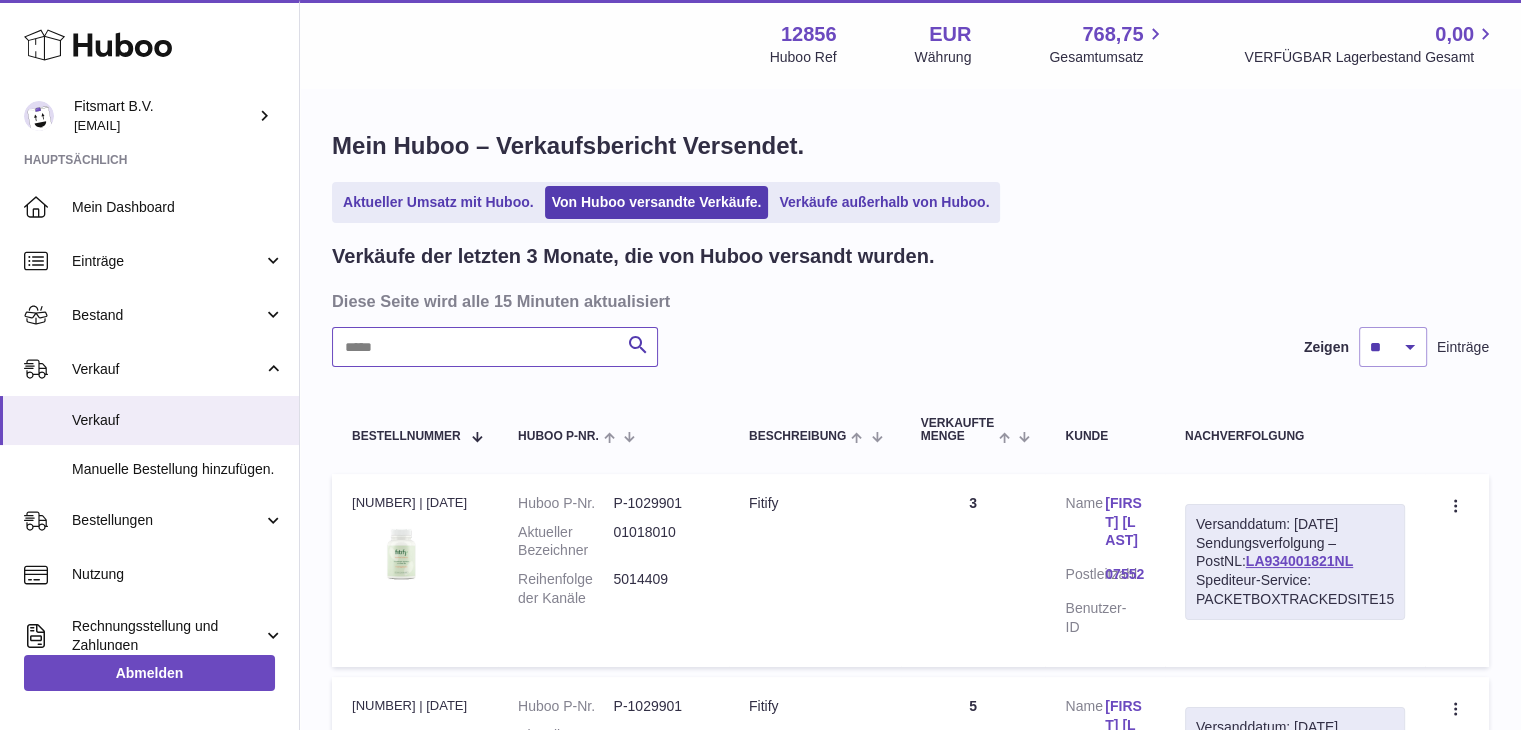 click at bounding box center (495, 347) 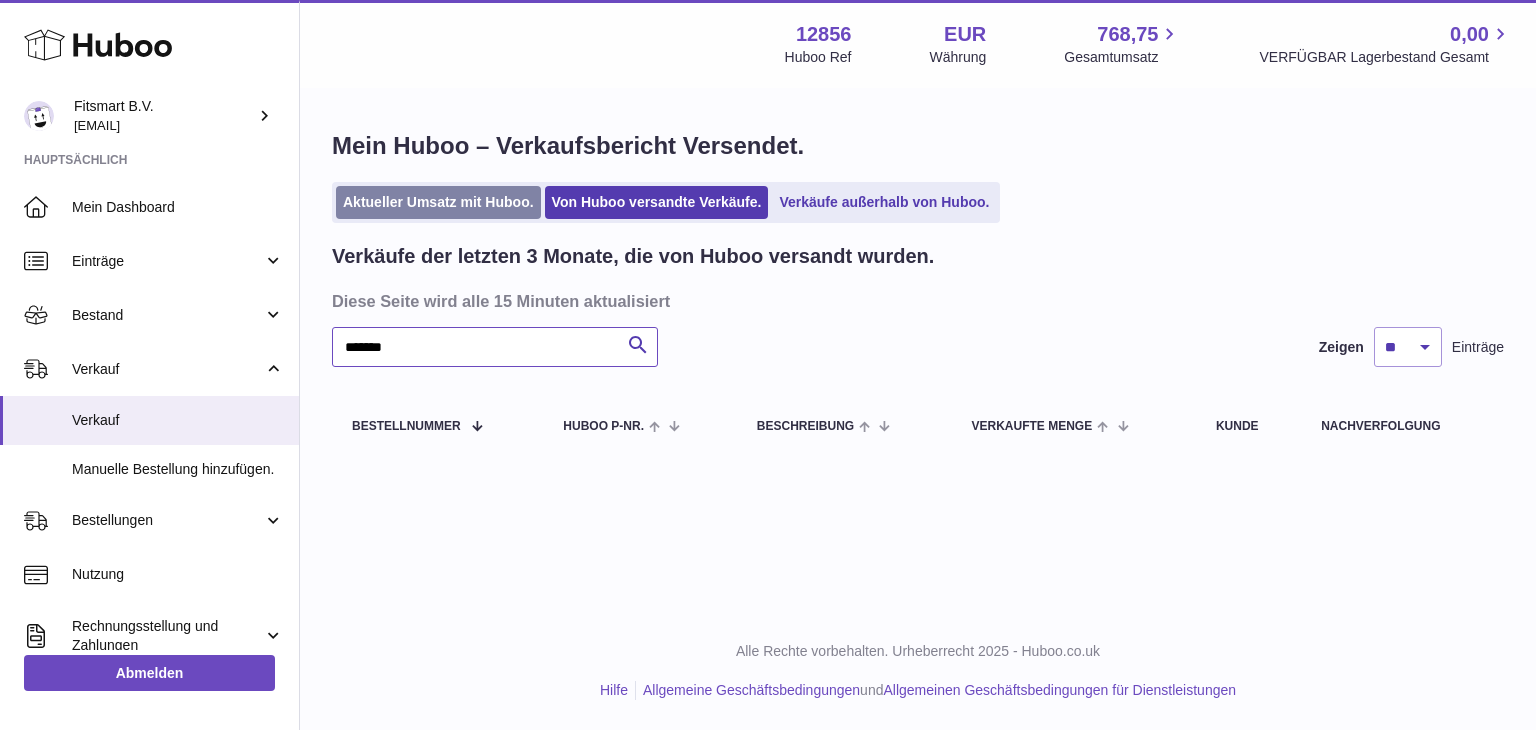 type on "*******" 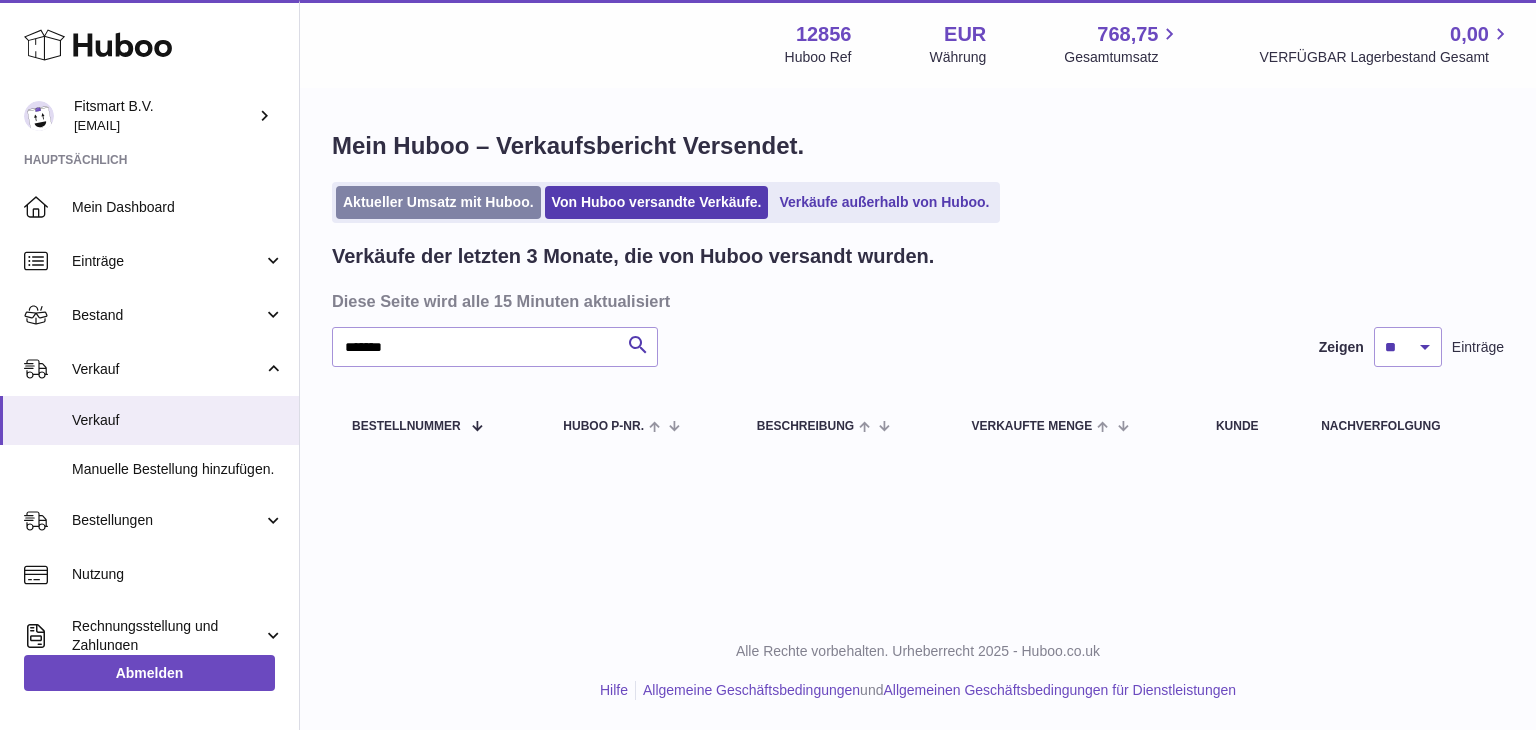 click on "Aktueller Umsatz mit Huboo." at bounding box center (438, 202) 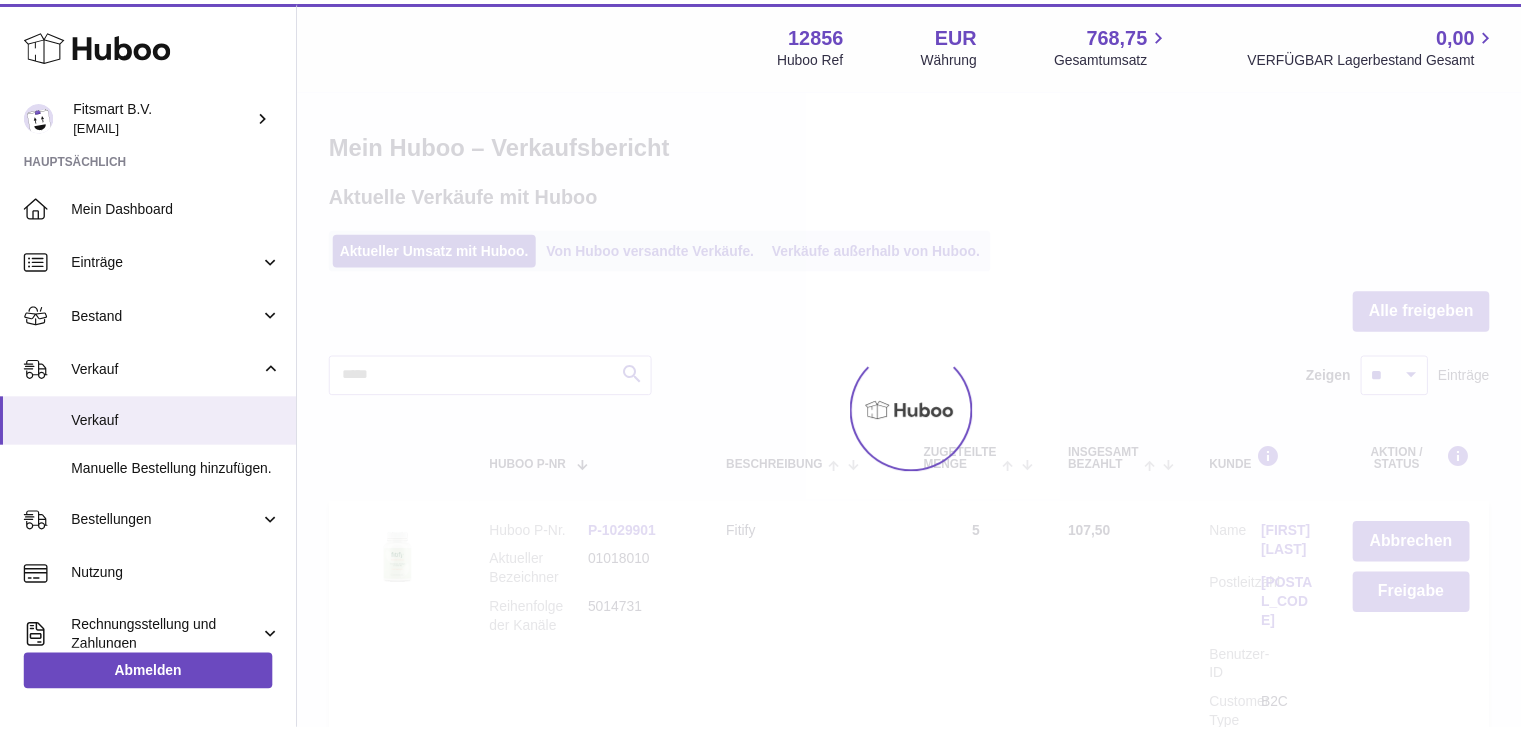 scroll, scrollTop: 0, scrollLeft: 0, axis: both 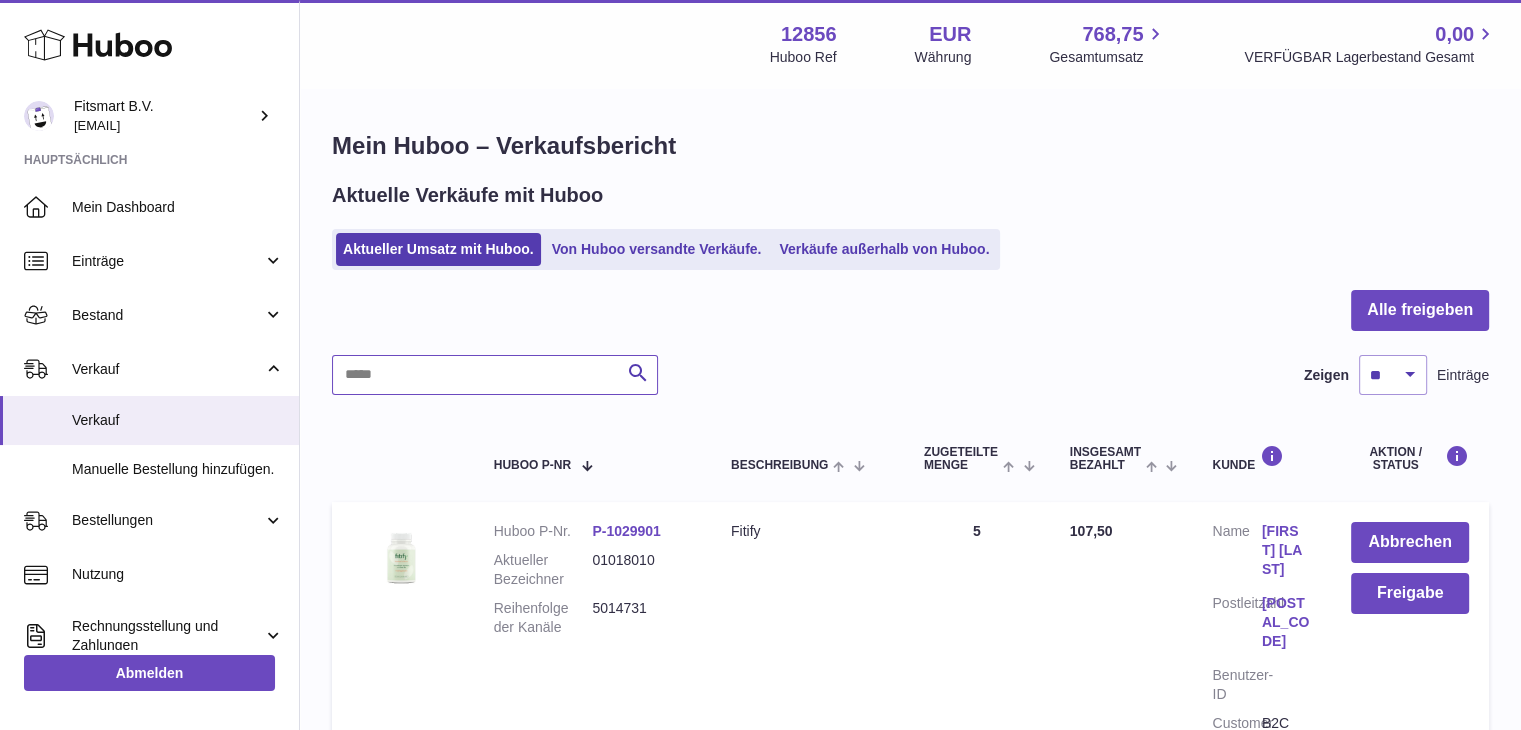 click at bounding box center (495, 375) 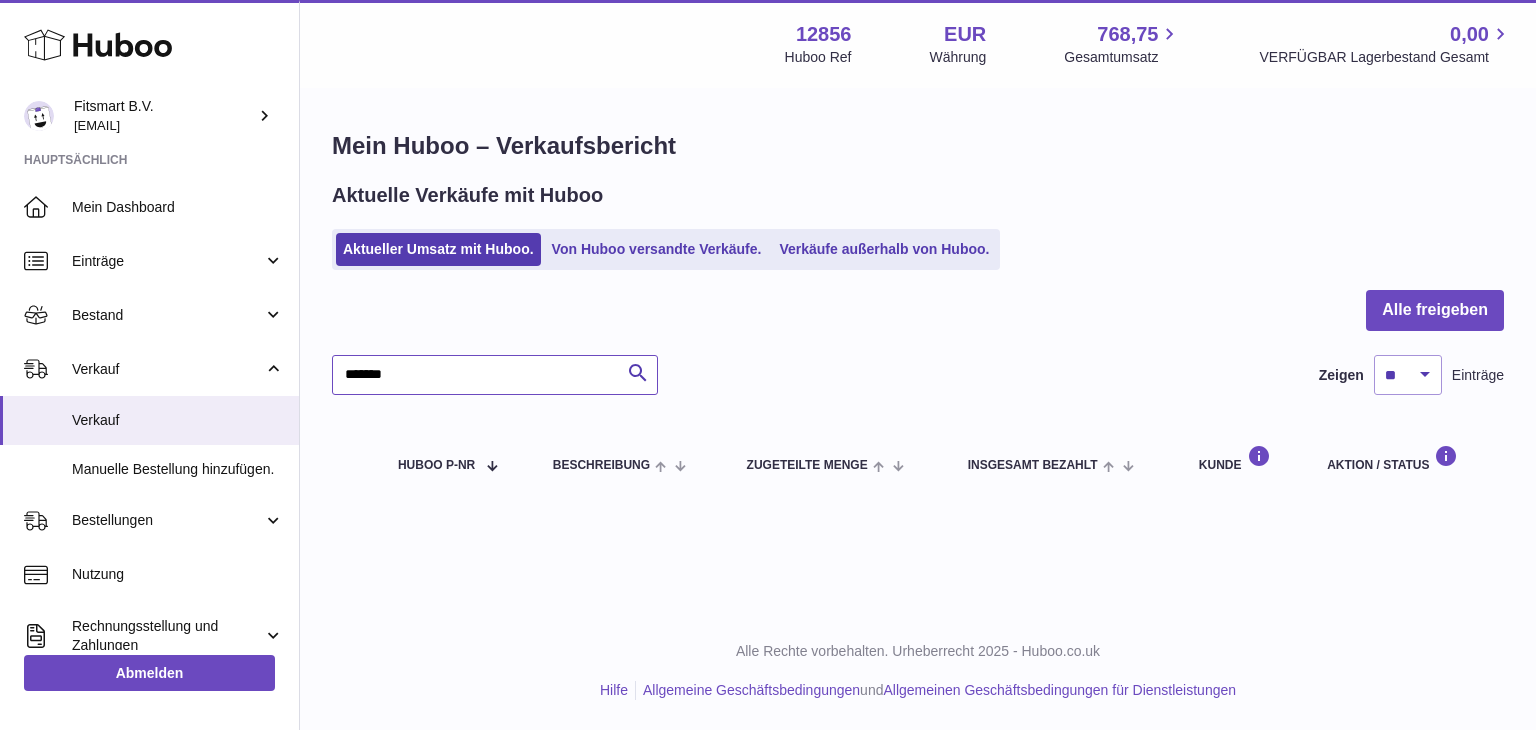 type on "*******" 